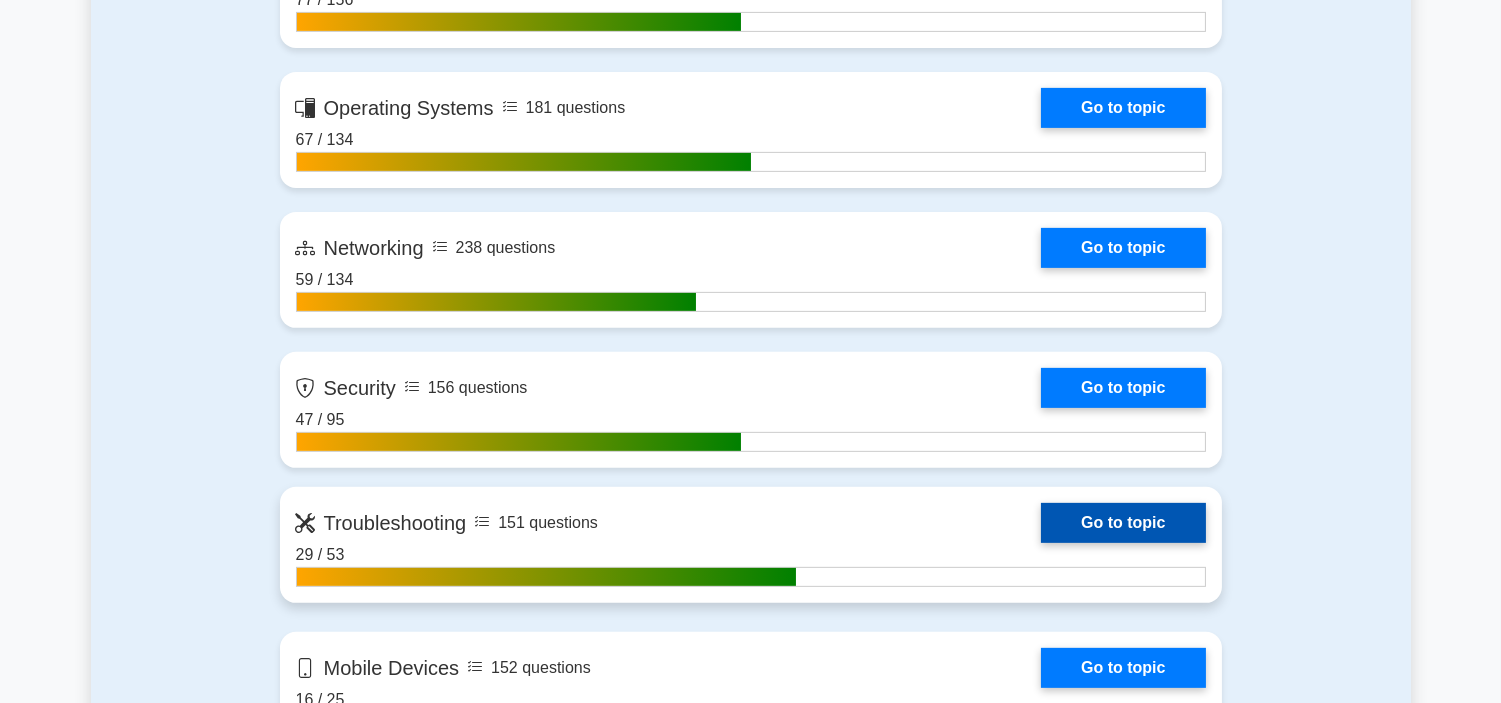 scroll, scrollTop: 1555, scrollLeft: 0, axis: vertical 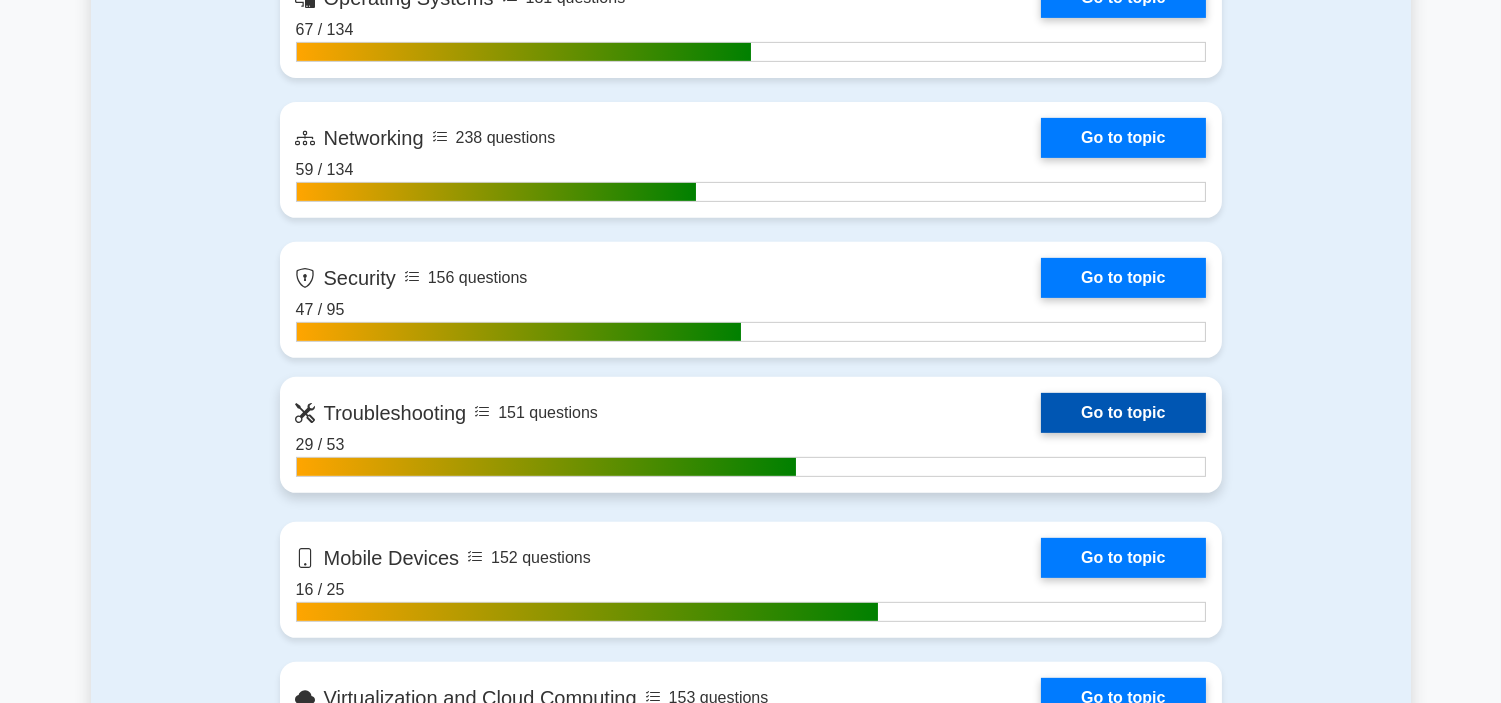 click on "Go to topic" at bounding box center (1123, 413) 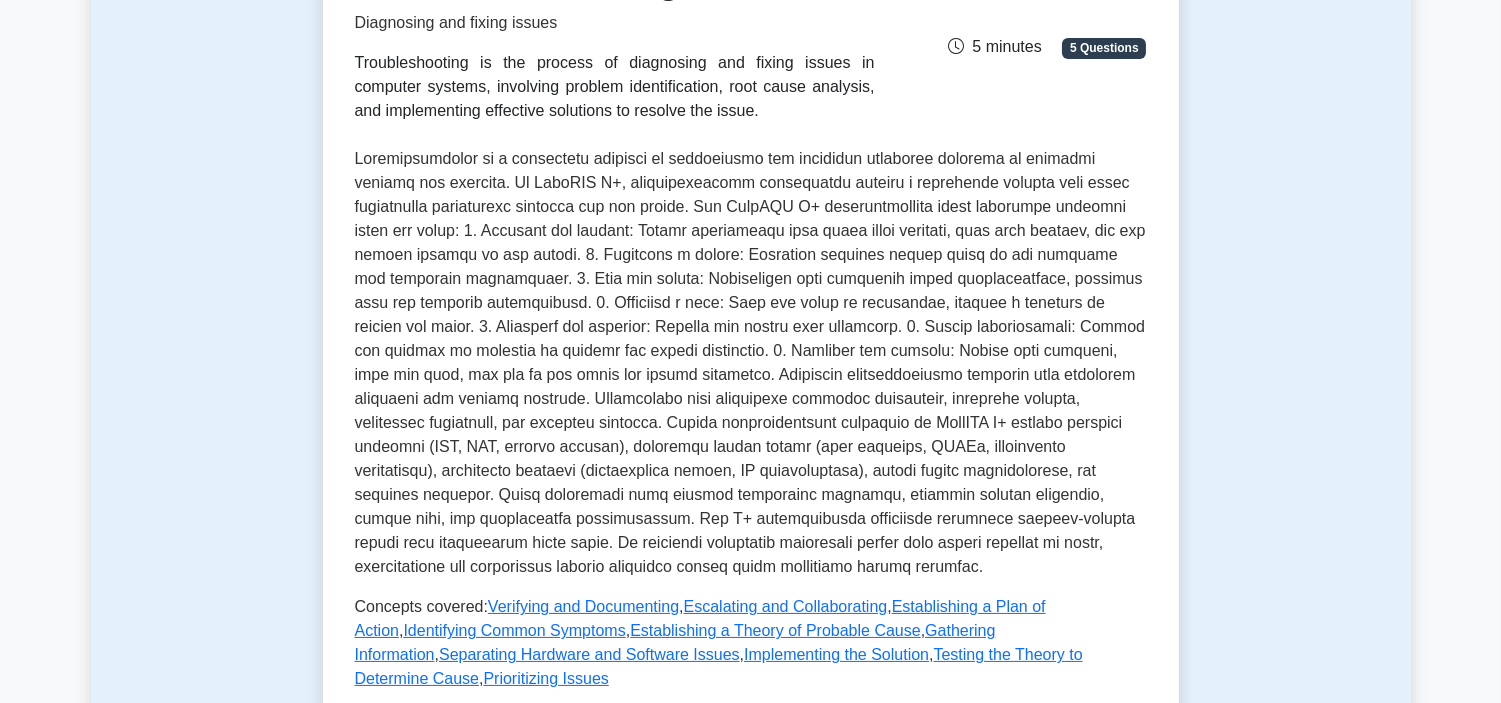 scroll, scrollTop: 333, scrollLeft: 0, axis: vertical 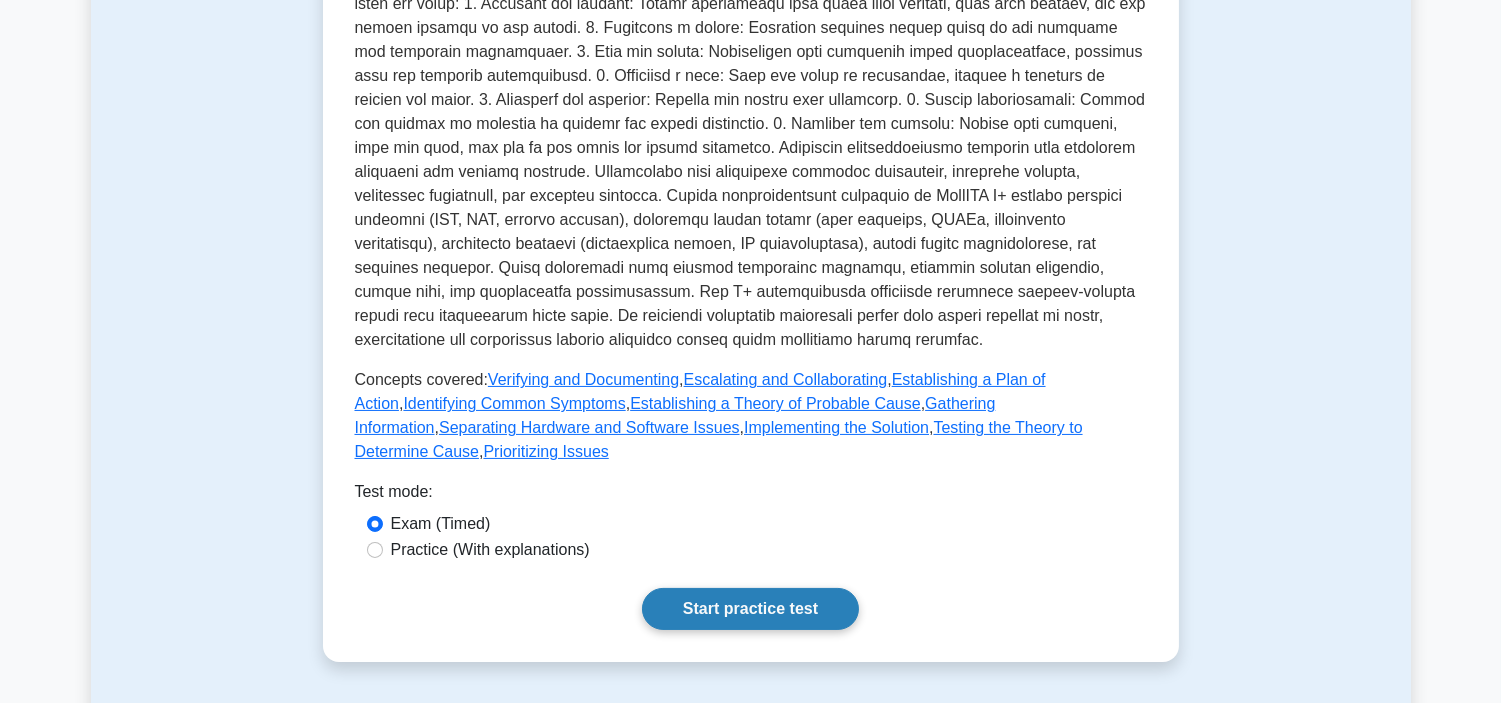 click on "Start practice test" at bounding box center [750, 609] 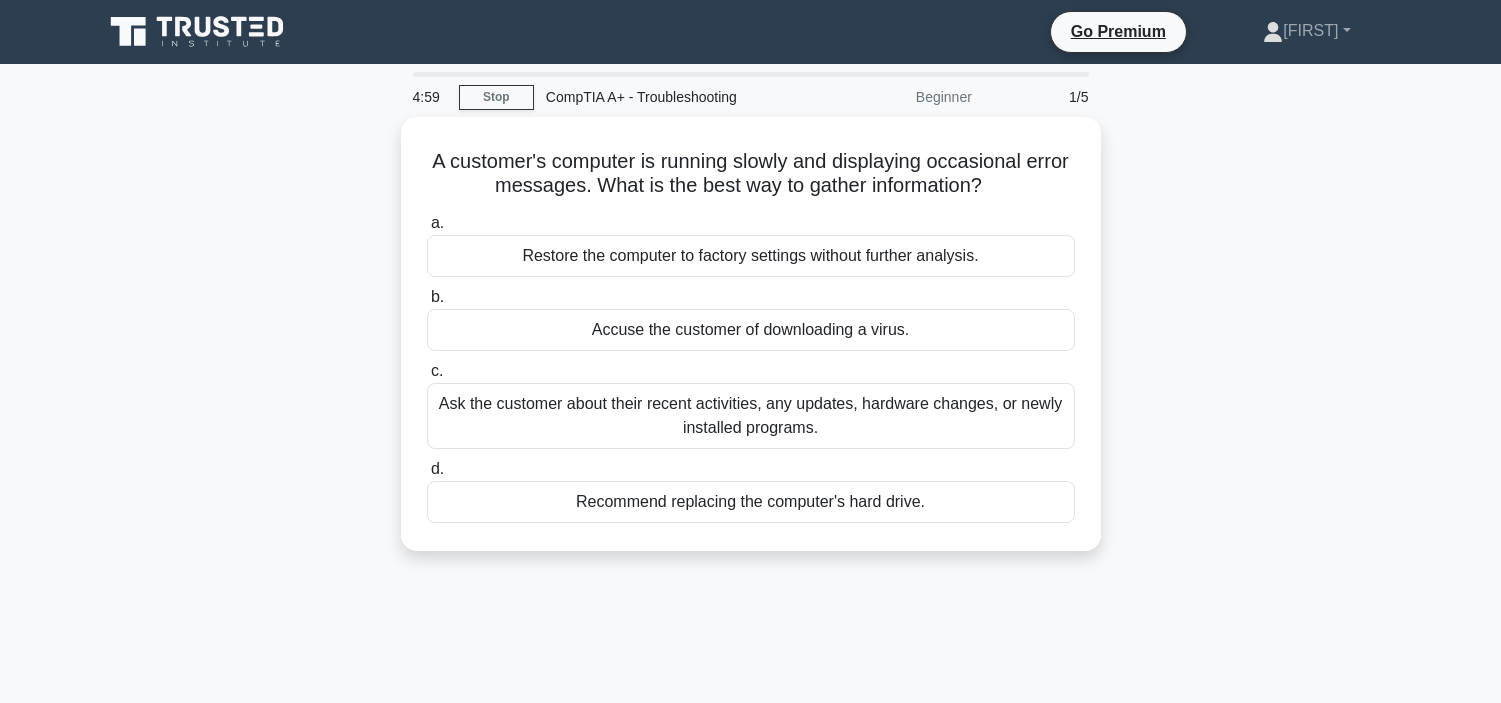 scroll, scrollTop: 0, scrollLeft: 0, axis: both 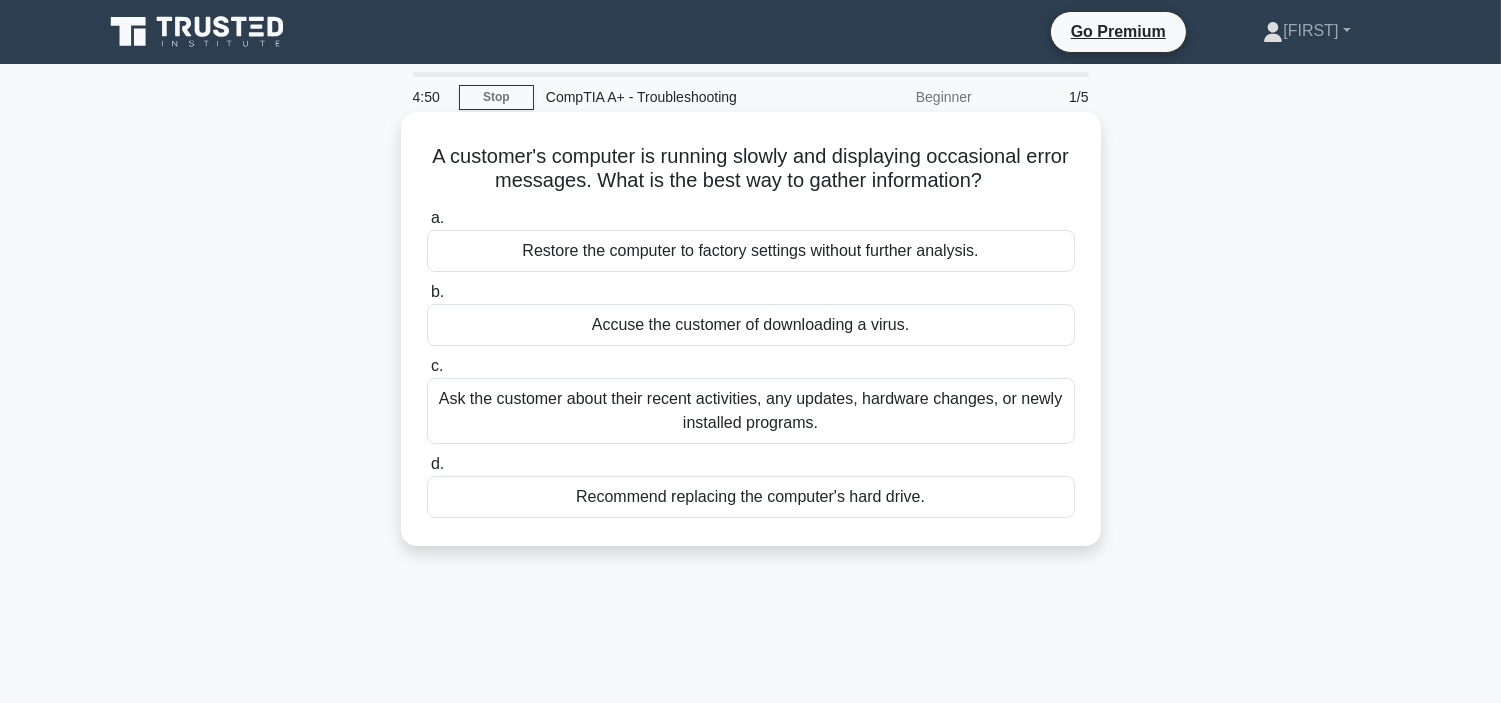 click on "Ask the customer about their recent activities, any updates, hardware changes, or newly installed programs." at bounding box center [751, 411] 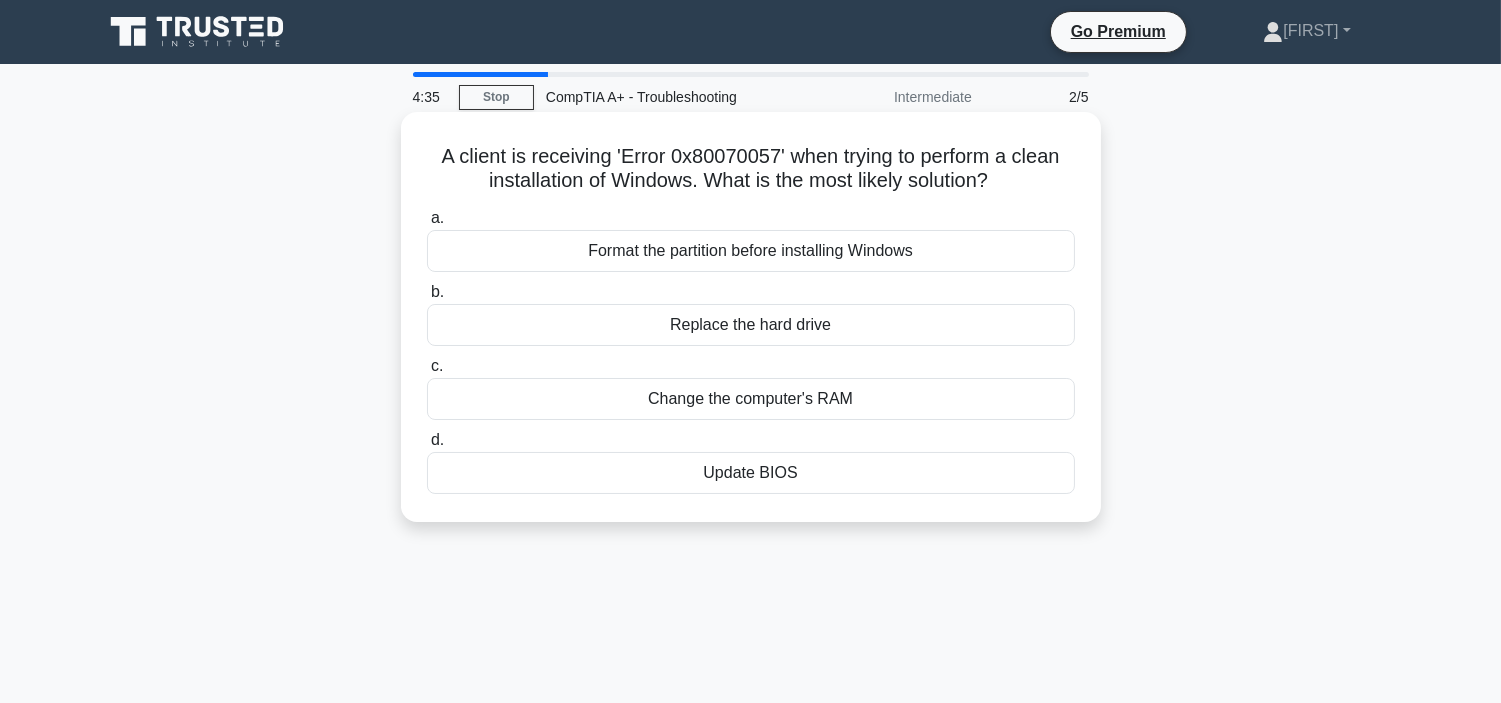 click on "Format the partition before installing Windows" at bounding box center [751, 251] 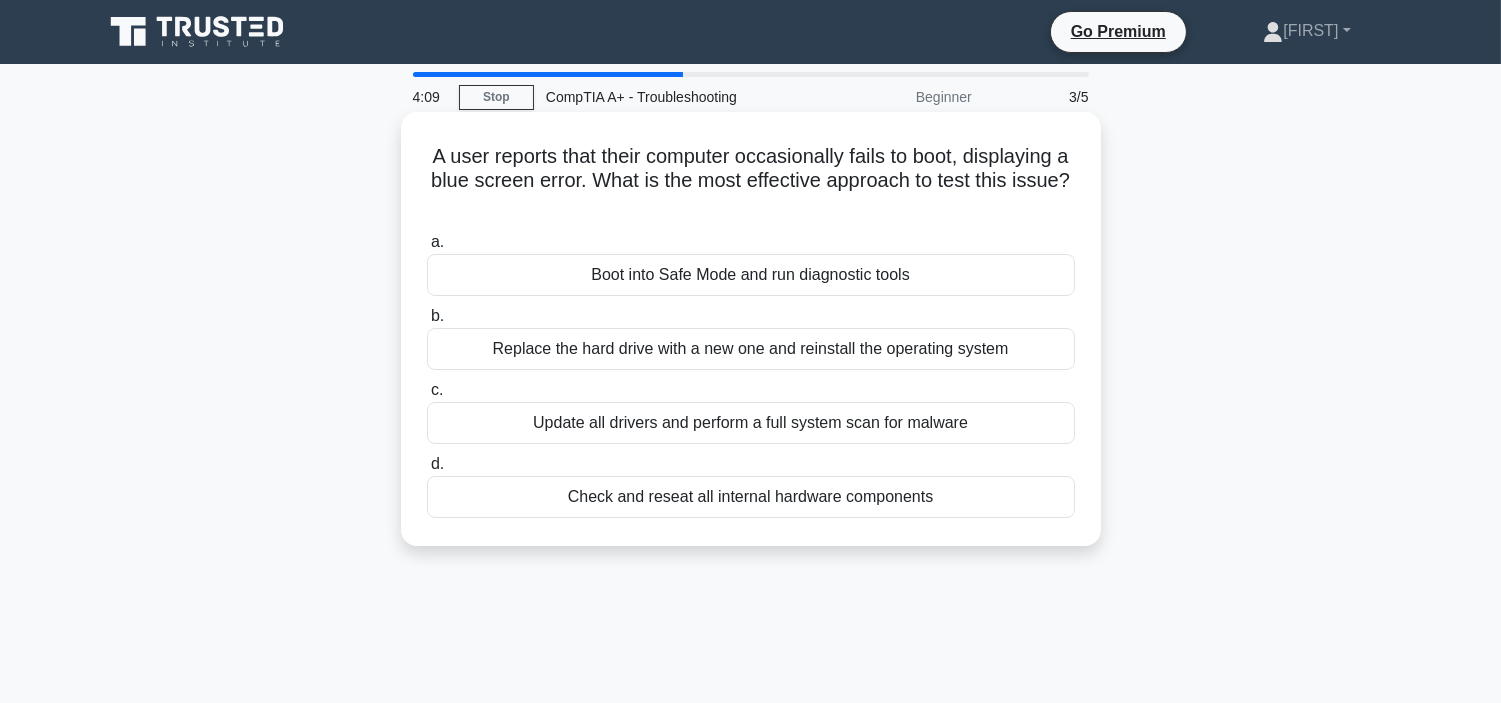 click on "Boot into Safe Mode and run diagnostic tools" at bounding box center (751, 275) 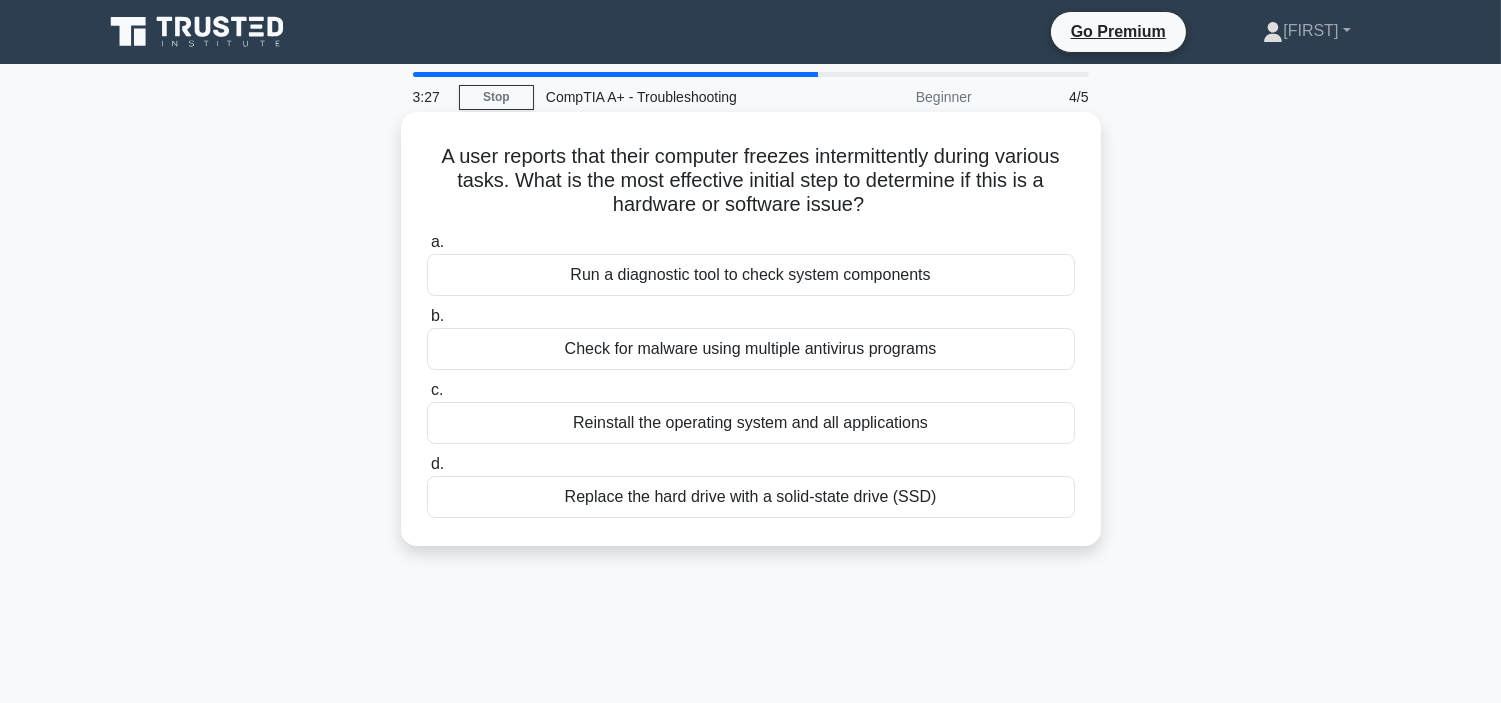 click on "Check for malware using multiple antivirus programs" at bounding box center (751, 349) 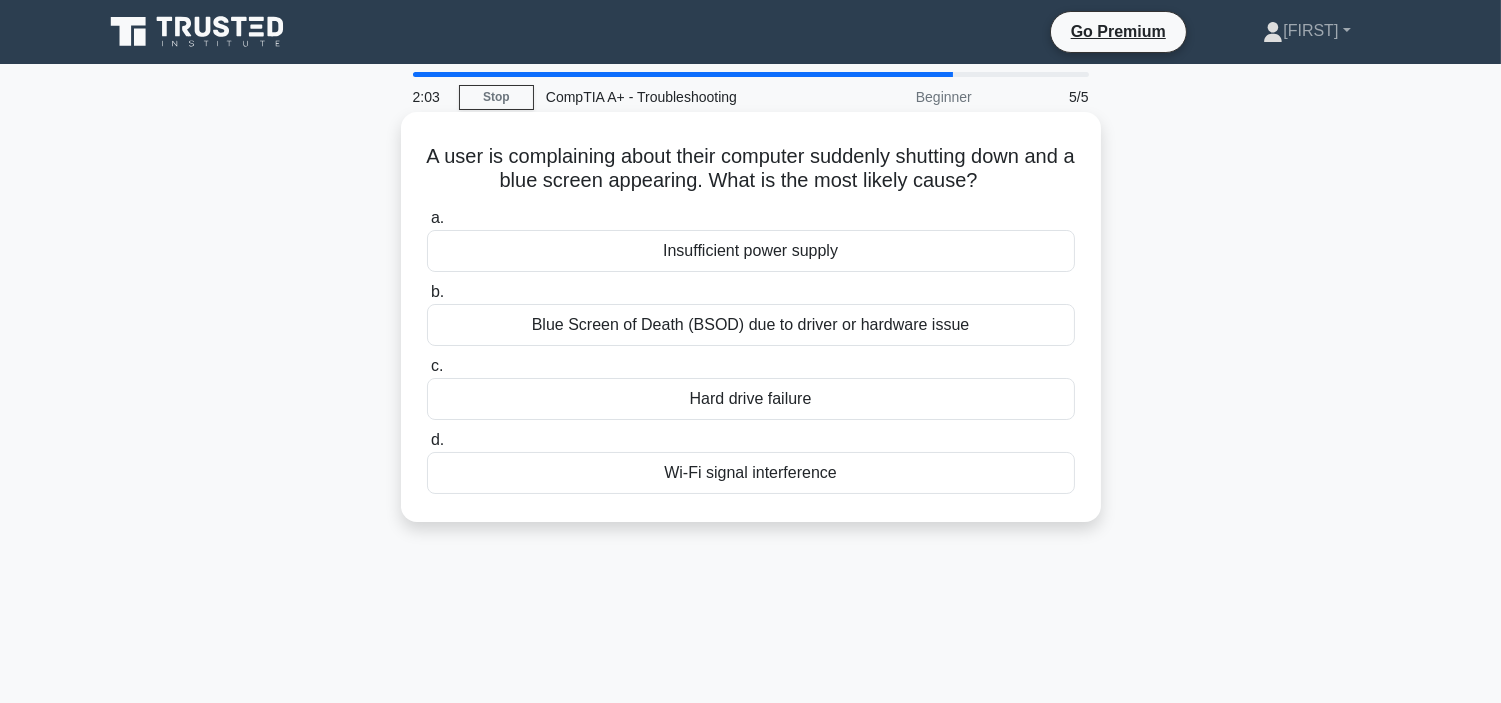 click on "Insufficient power supply" at bounding box center [751, 251] 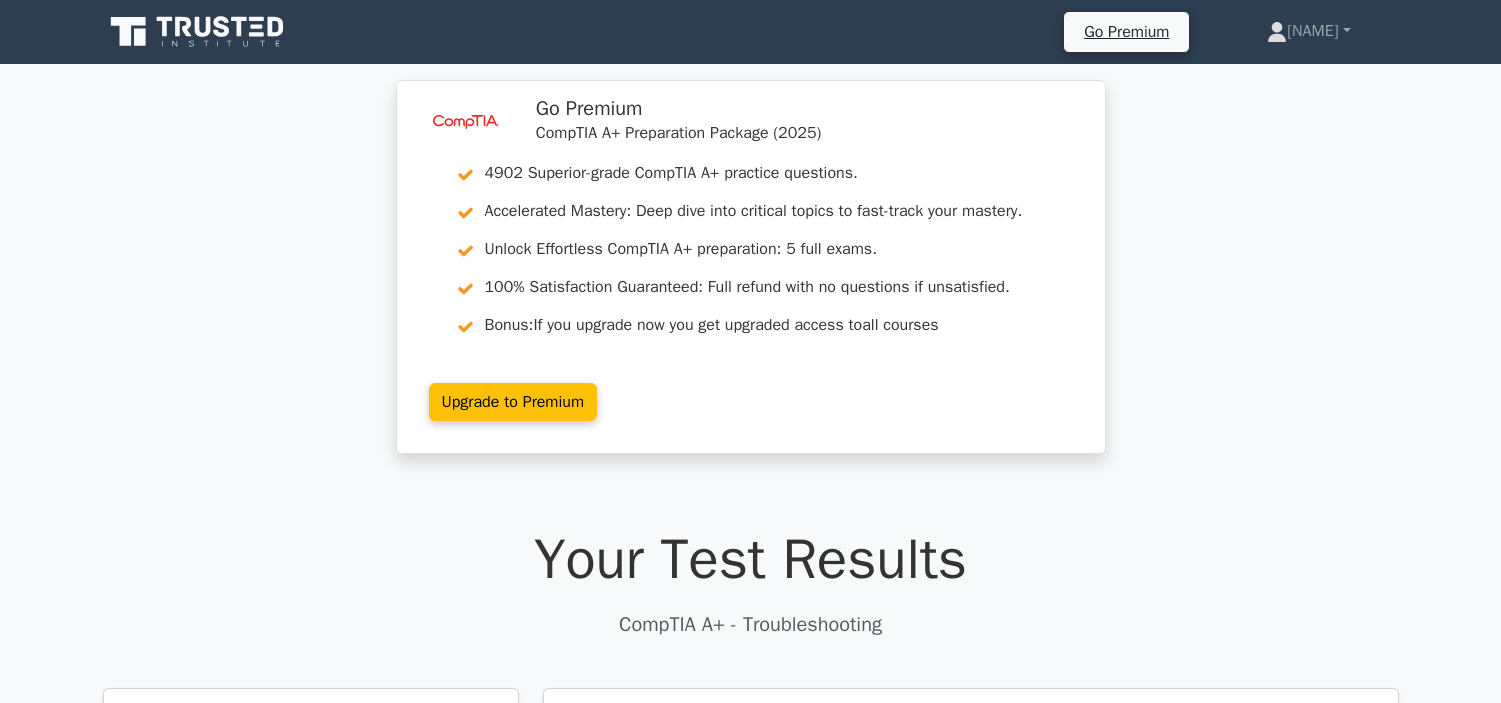 scroll, scrollTop: 777, scrollLeft: 0, axis: vertical 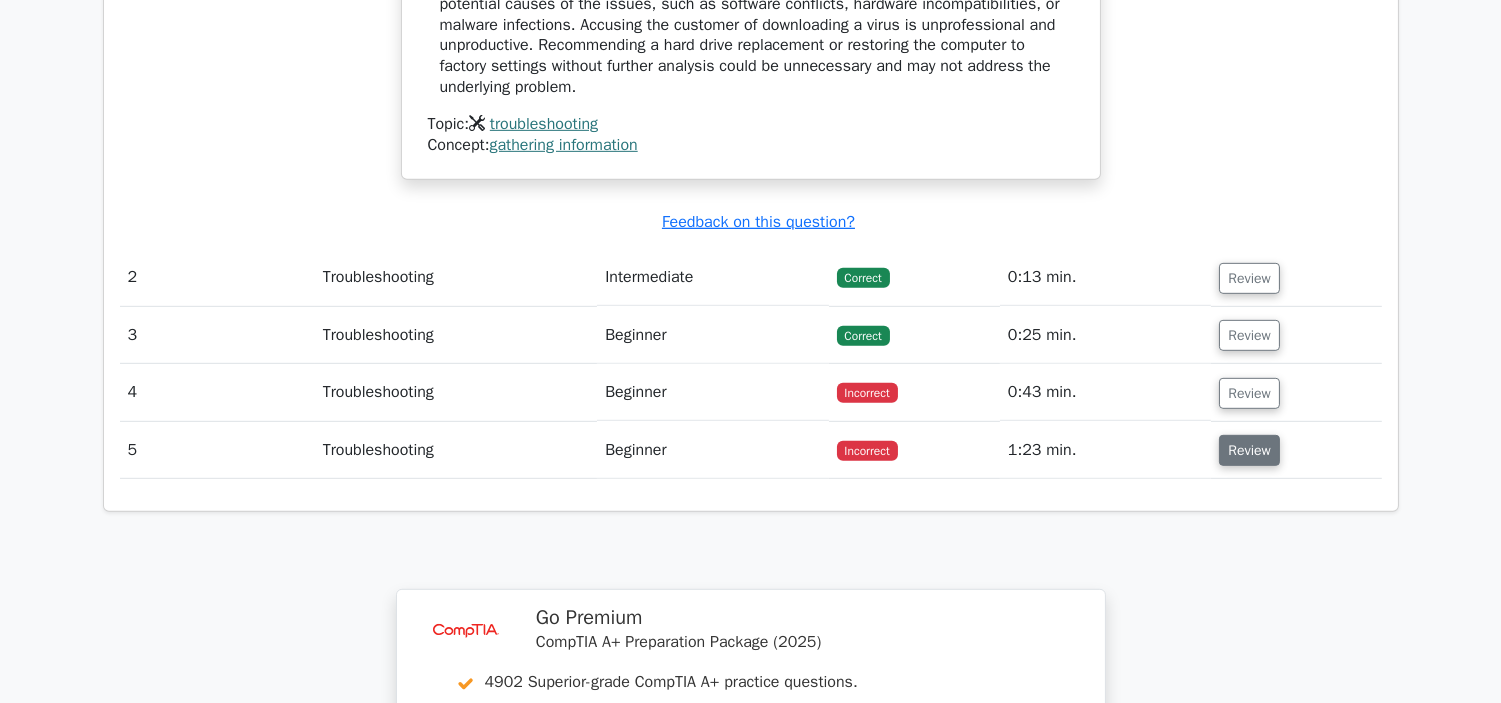 click on "Review" at bounding box center (1249, 450) 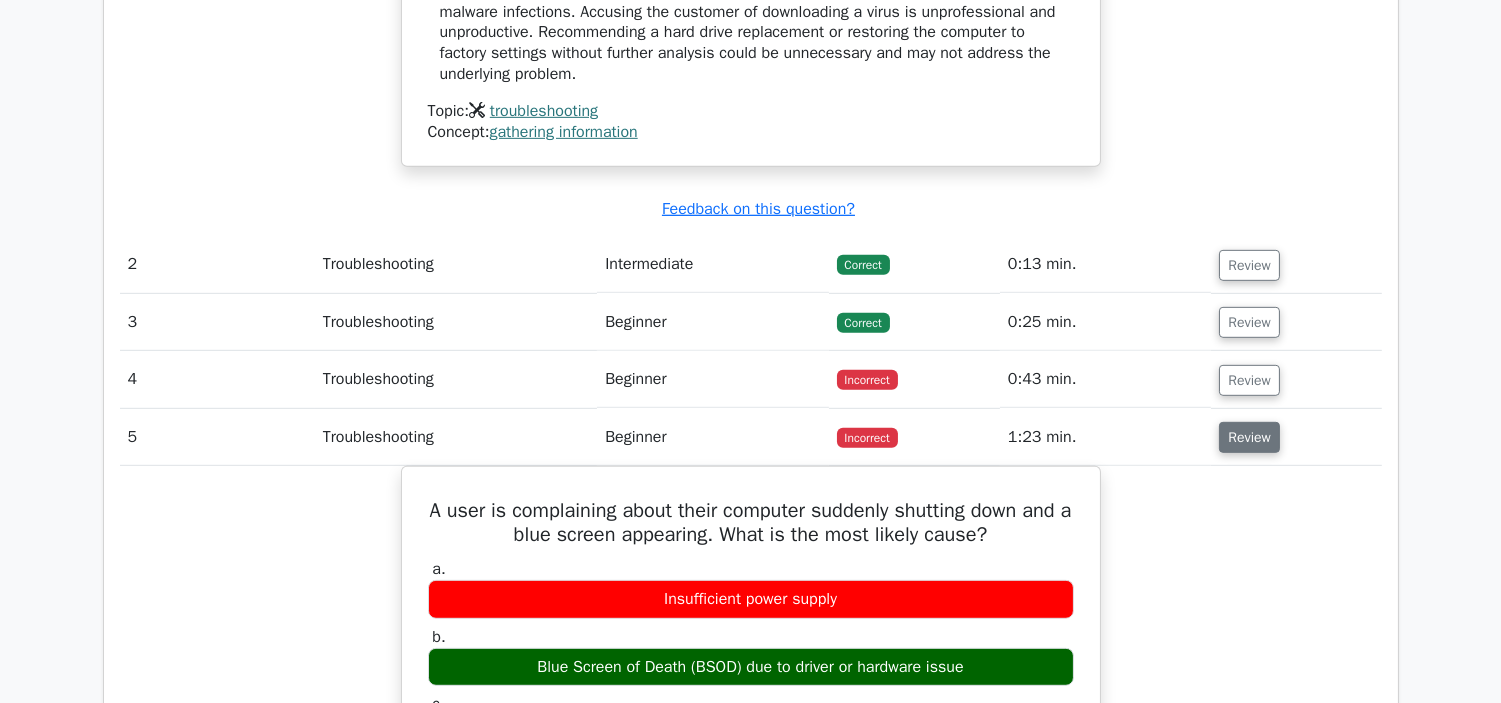 scroll, scrollTop: 2000, scrollLeft: 0, axis: vertical 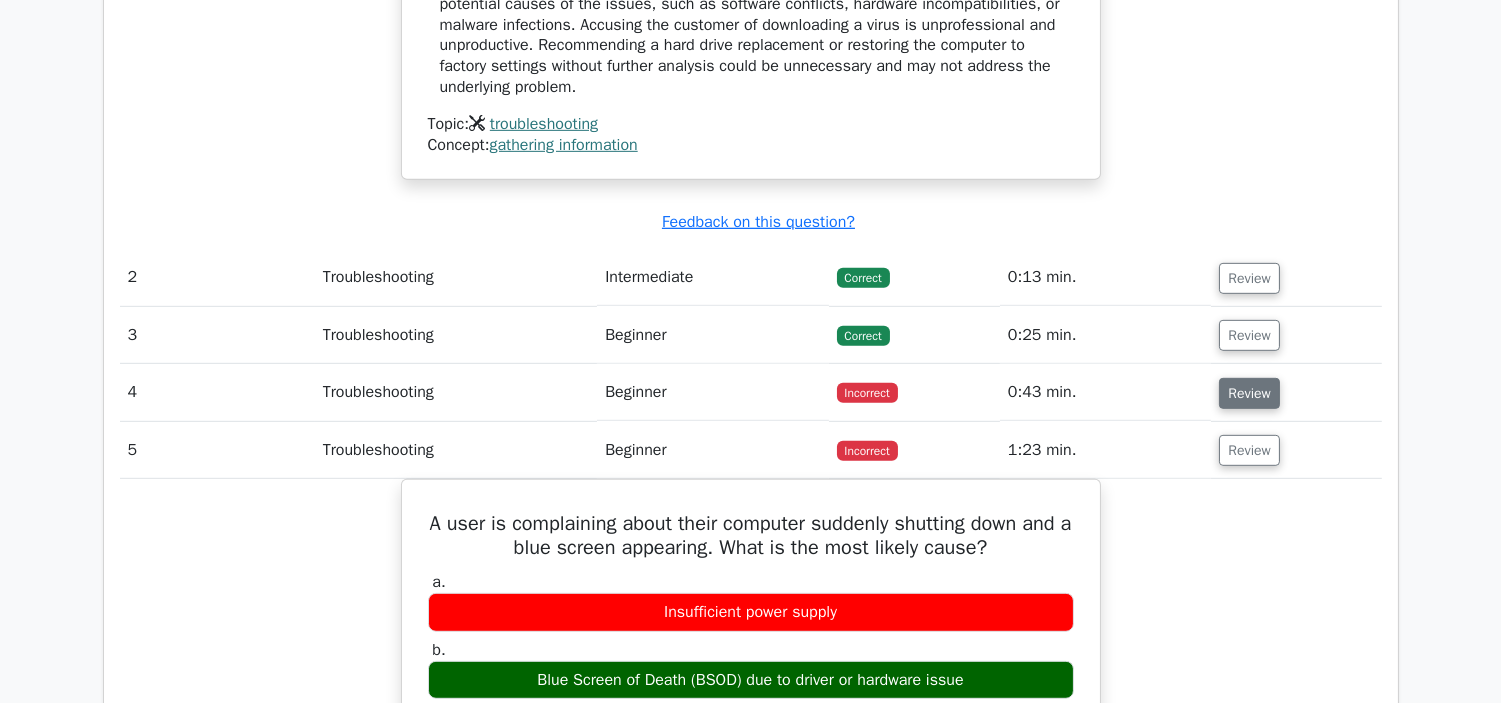 click on "Review" at bounding box center [1249, 393] 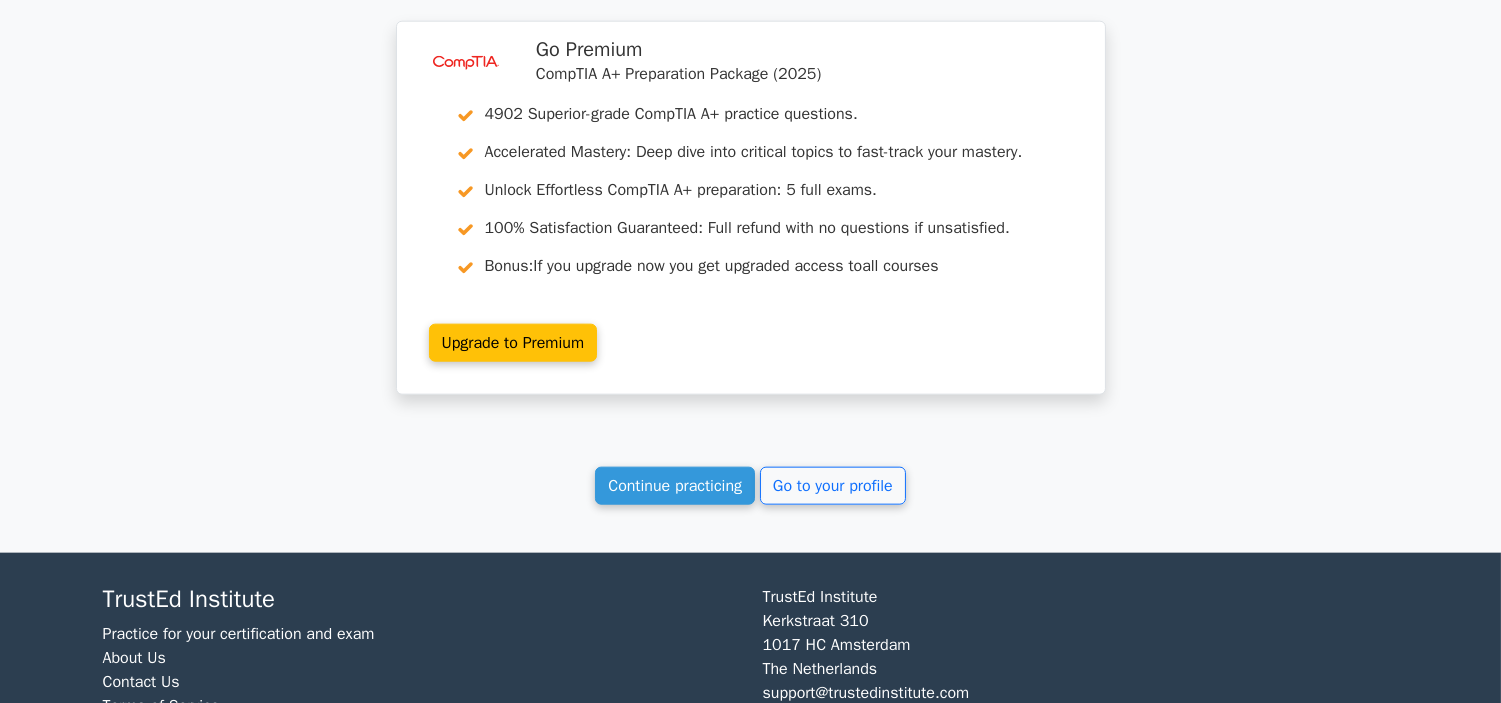scroll, scrollTop: 4451, scrollLeft: 0, axis: vertical 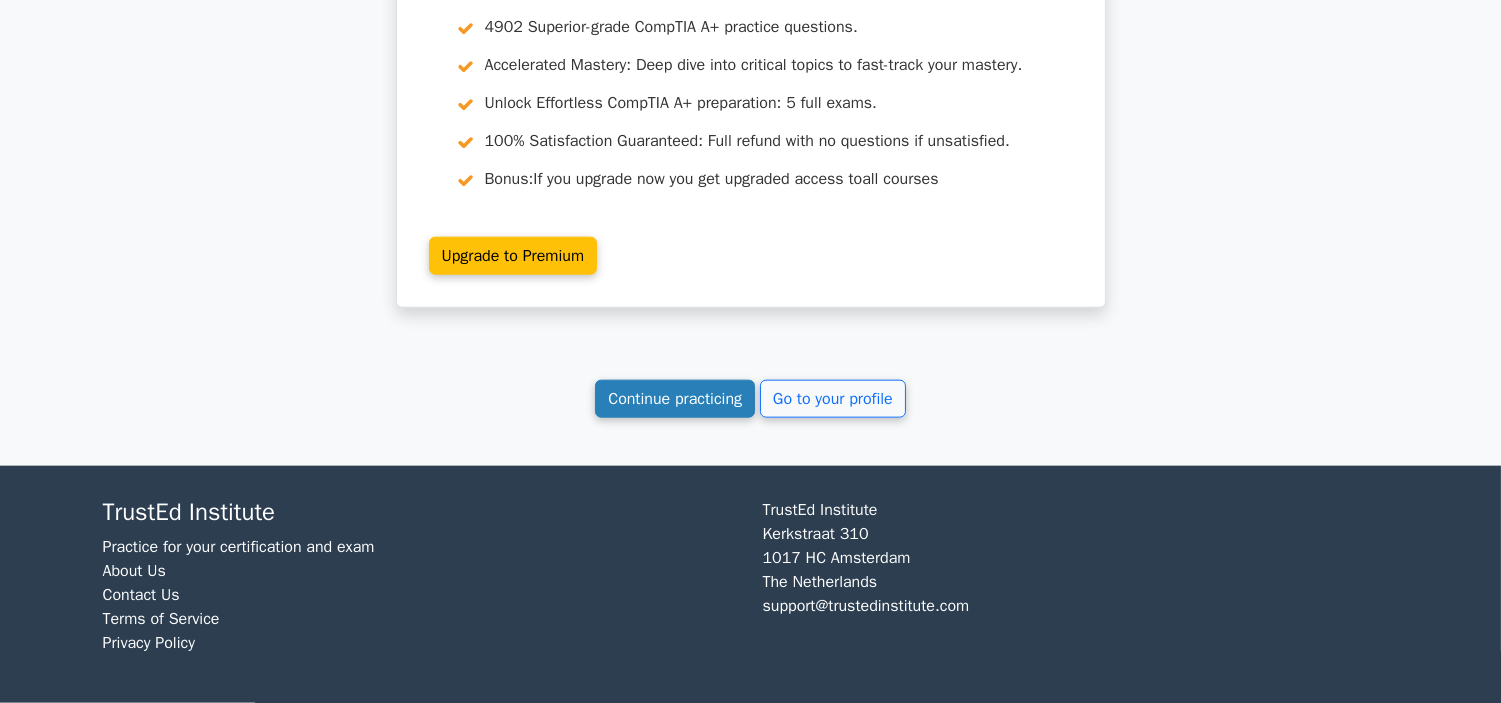click on "Continue practicing" at bounding box center [675, 399] 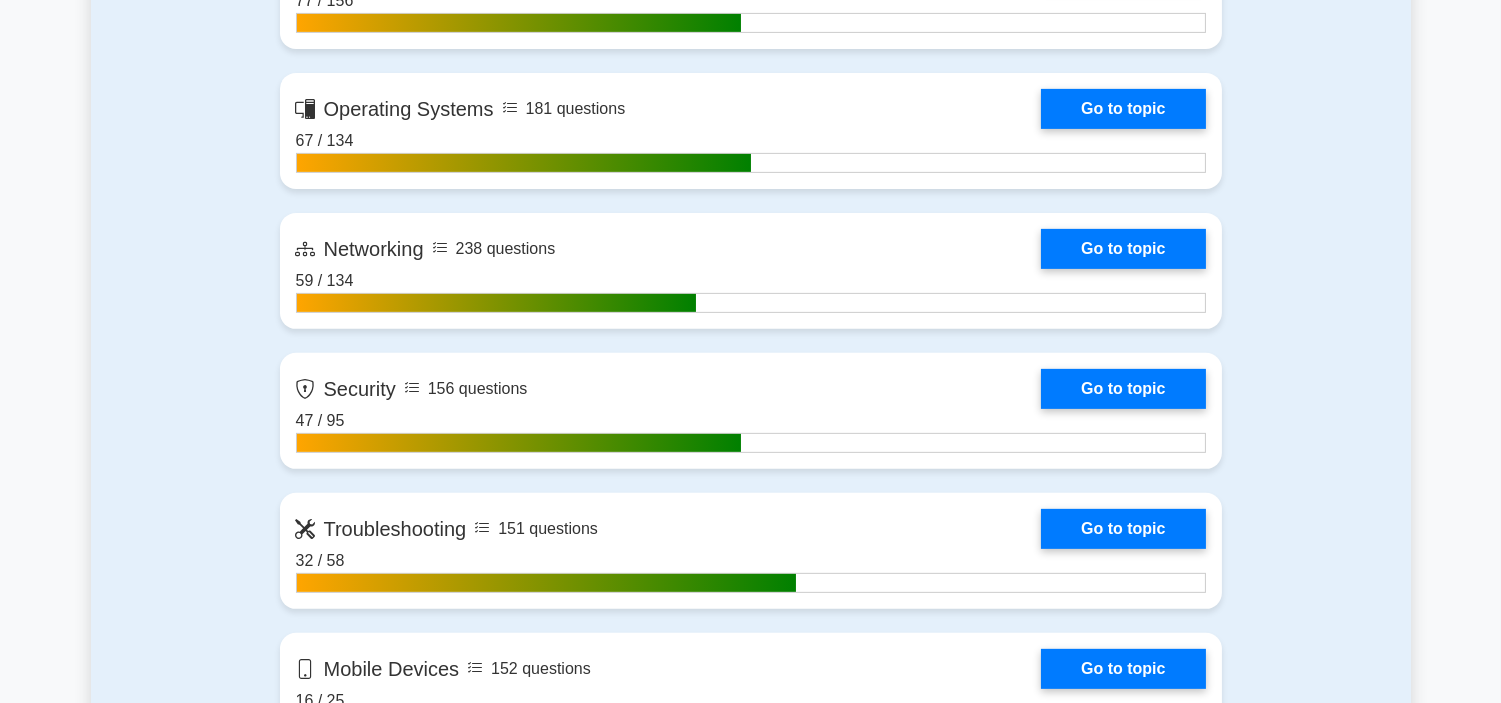 scroll, scrollTop: 1444, scrollLeft: 0, axis: vertical 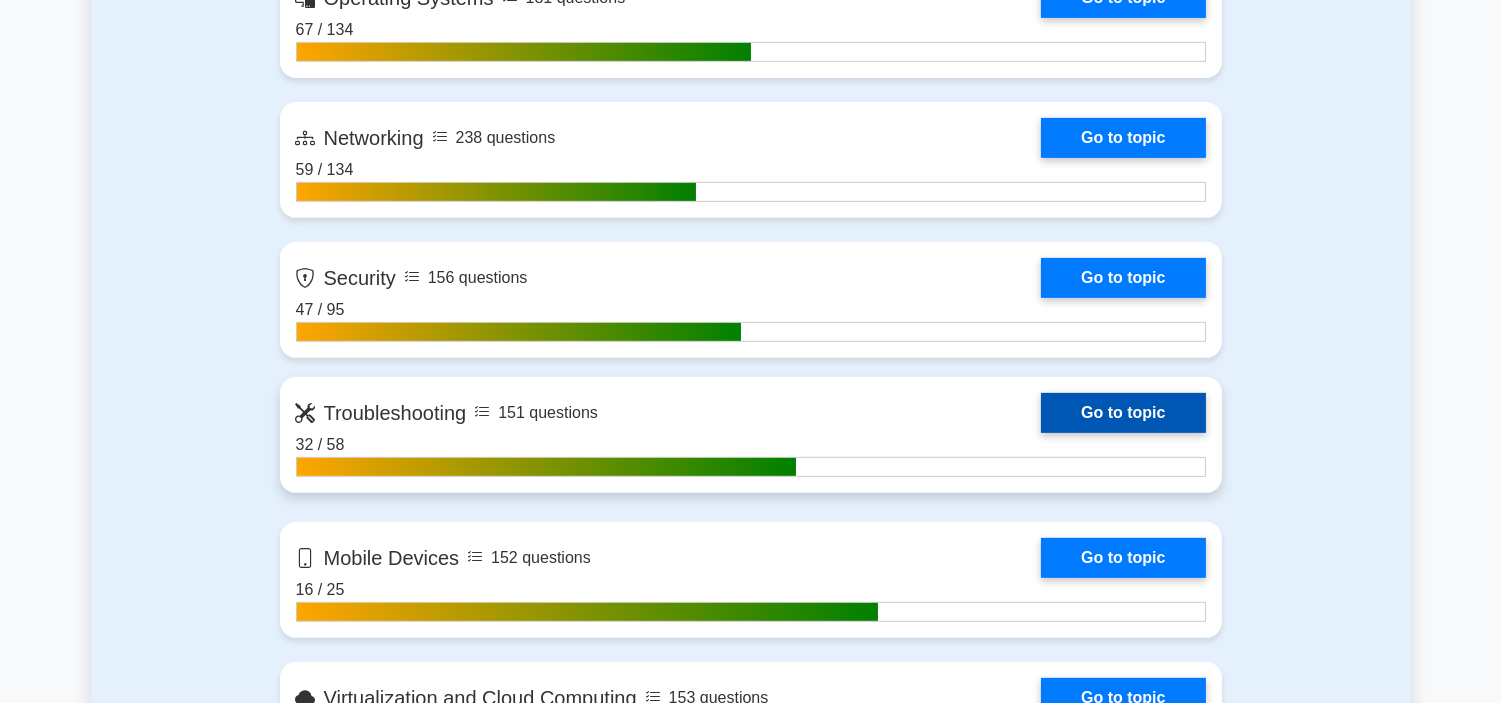click on "Go to topic" at bounding box center [1123, 413] 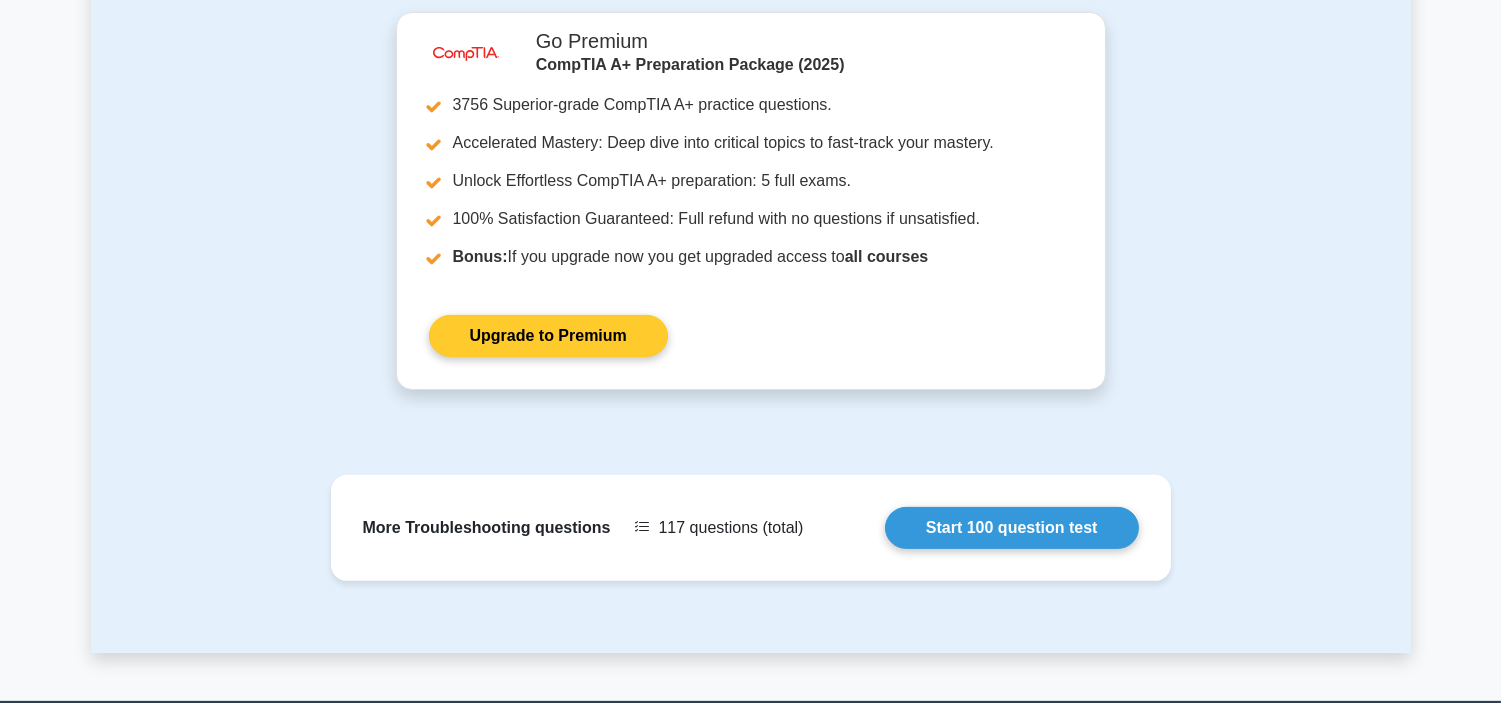 scroll, scrollTop: 0, scrollLeft: 0, axis: both 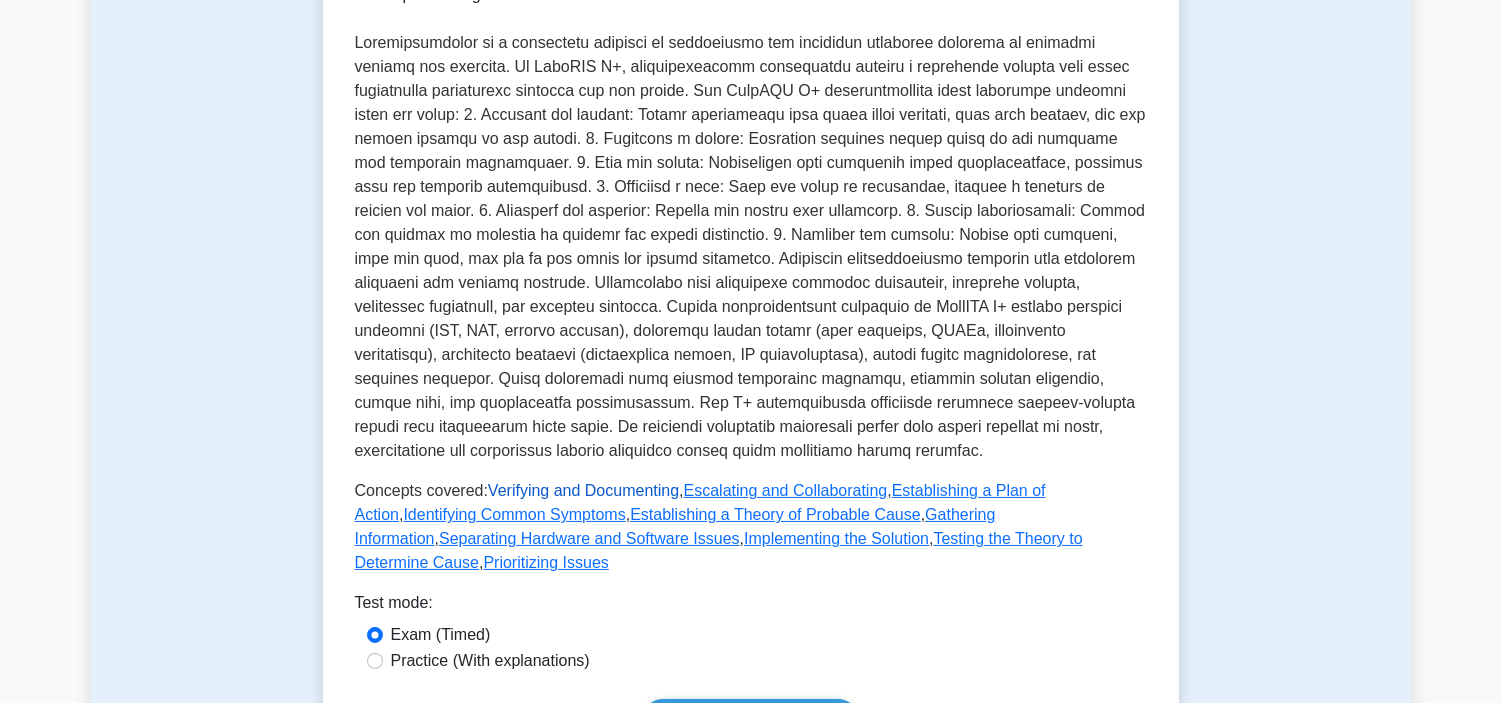 click on "Verifying and Documenting" at bounding box center [583, 490] 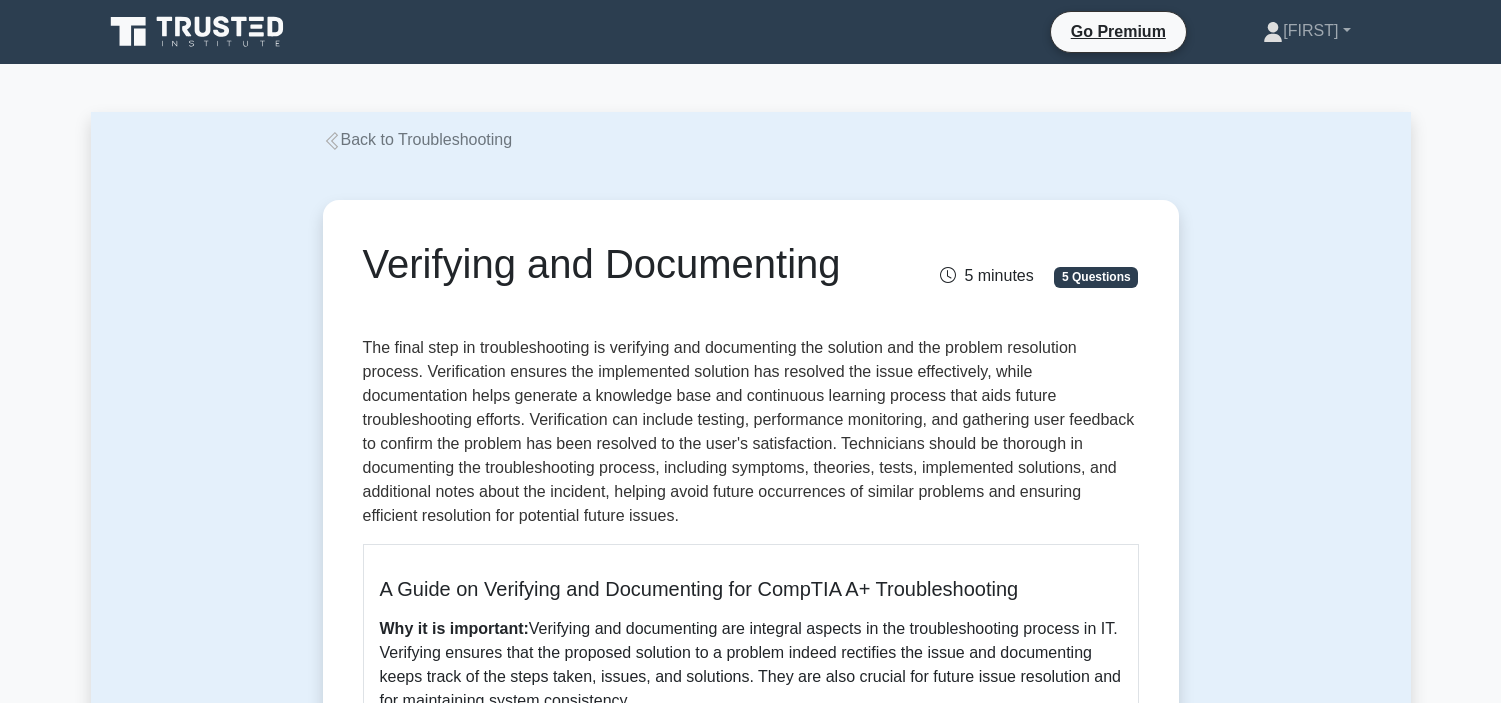 scroll, scrollTop: 64, scrollLeft: 0, axis: vertical 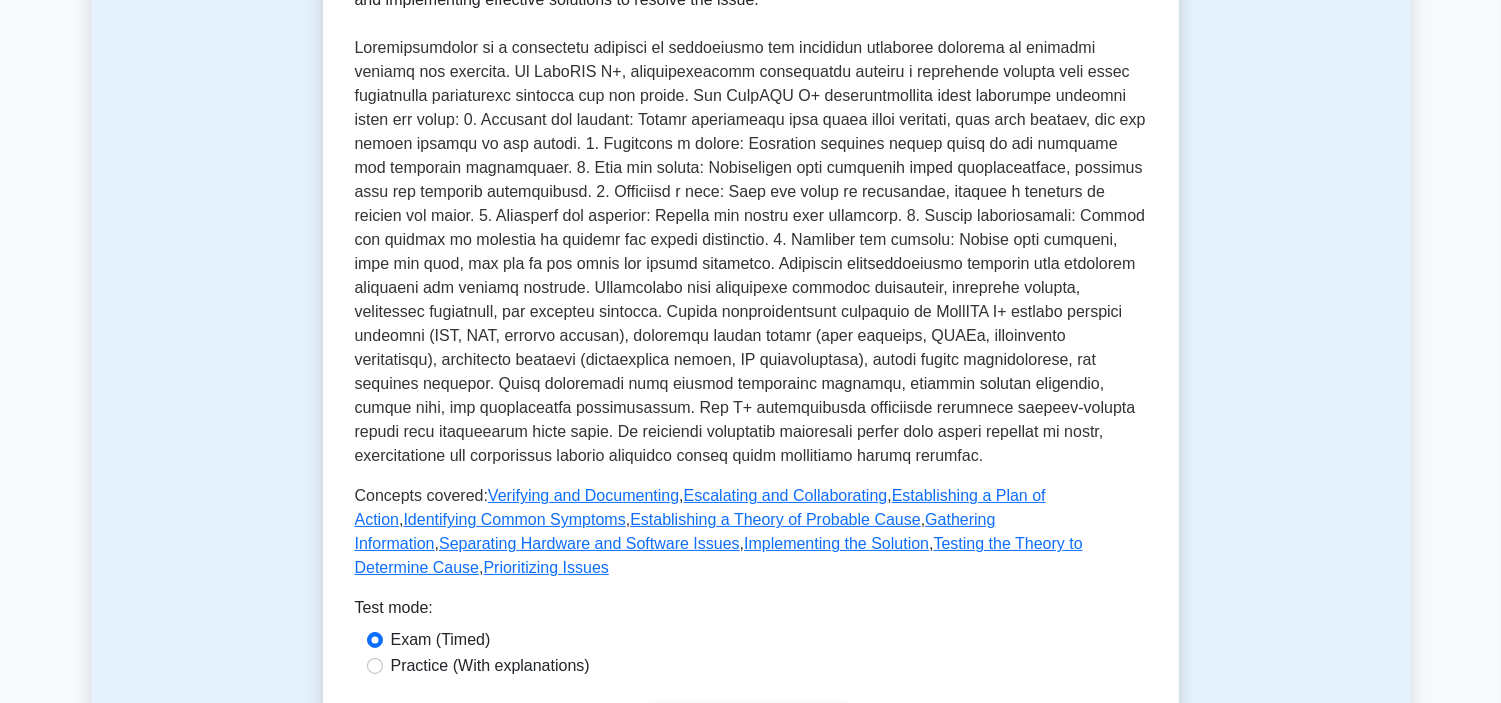 click on "Verifying and Documenting" at bounding box center [583, 495] 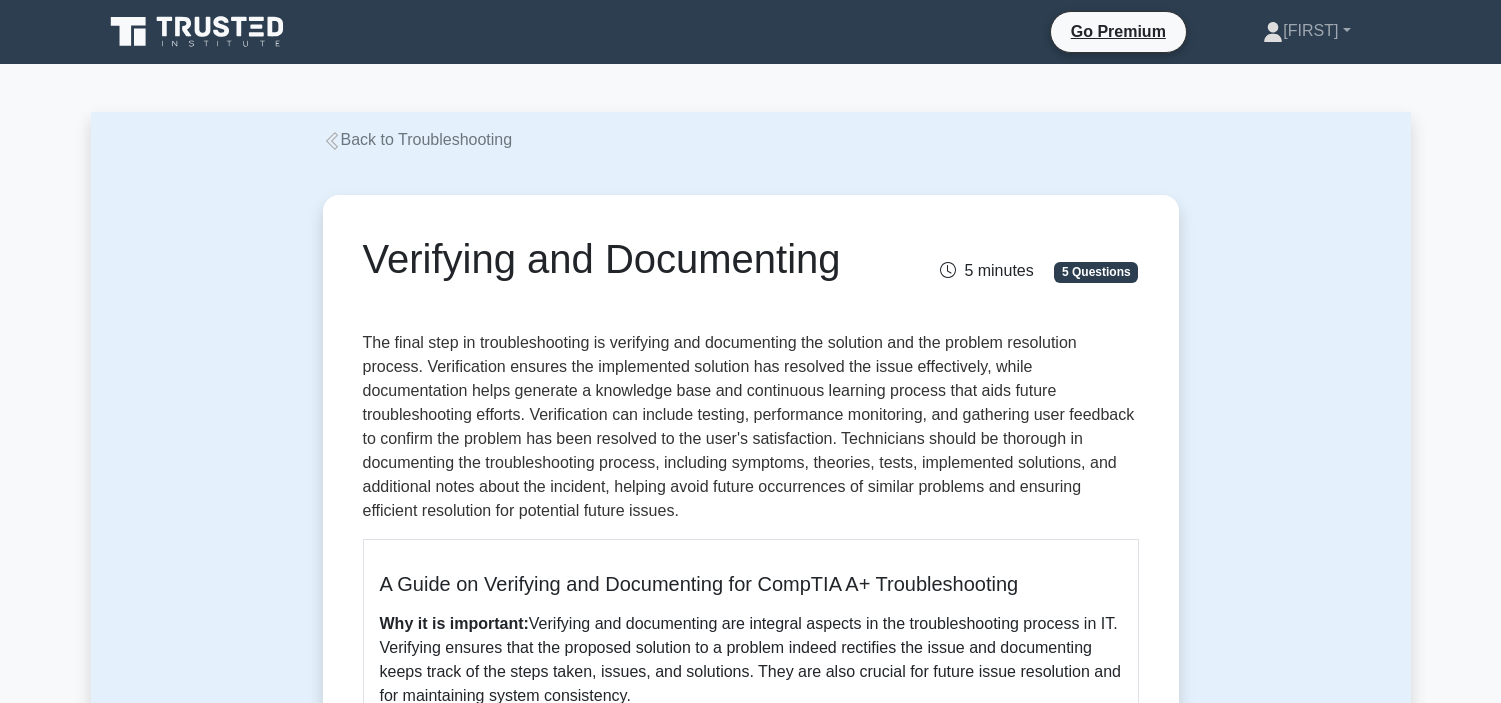 scroll, scrollTop: 0, scrollLeft: 0, axis: both 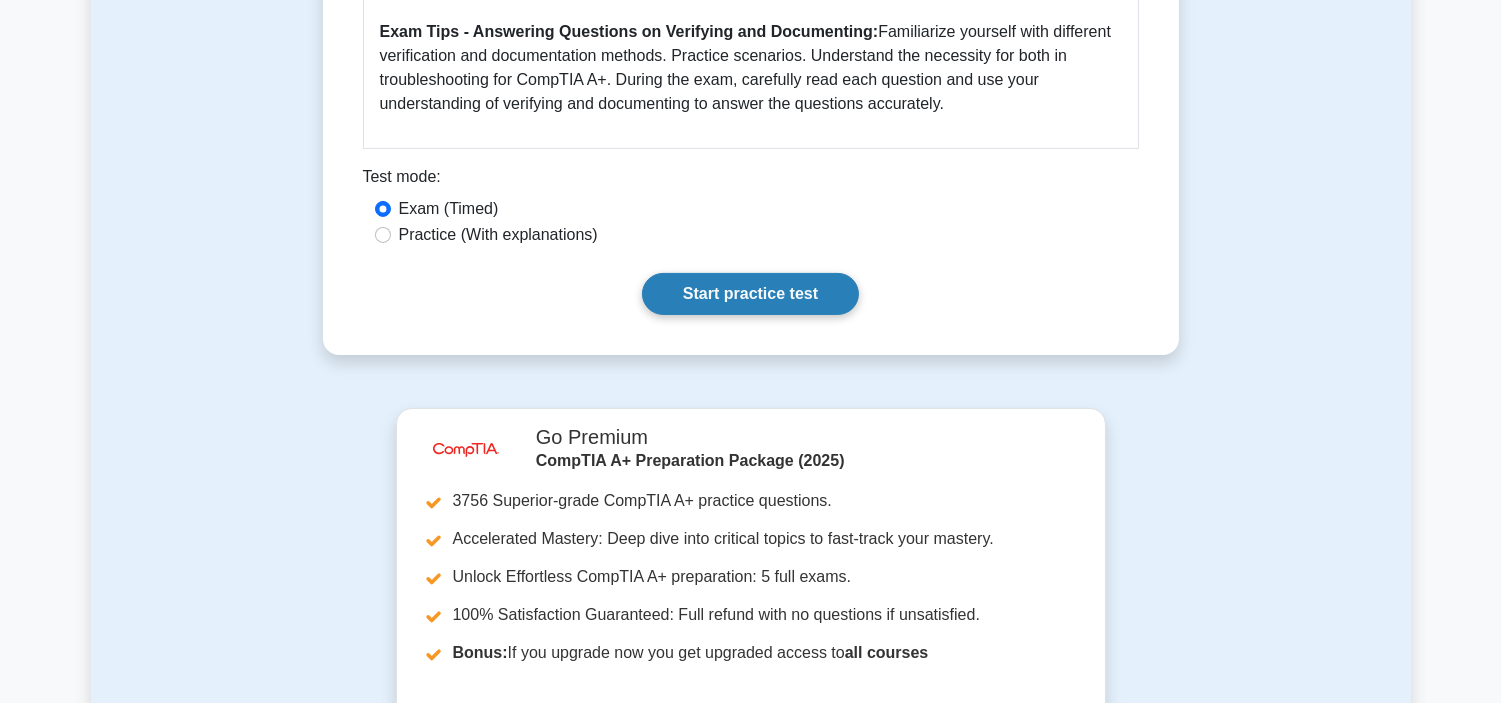 click on "Start practice test" at bounding box center [750, 294] 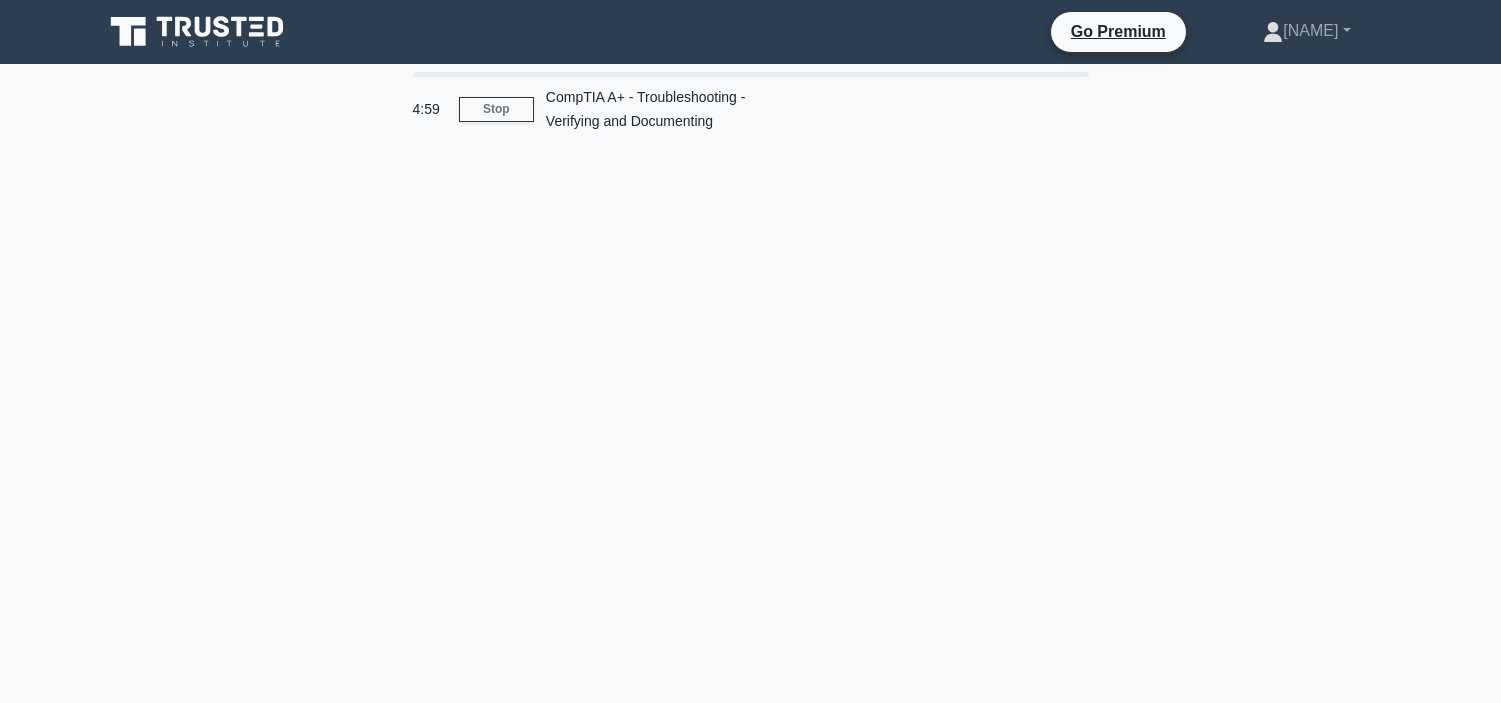 scroll, scrollTop: 0, scrollLeft: 0, axis: both 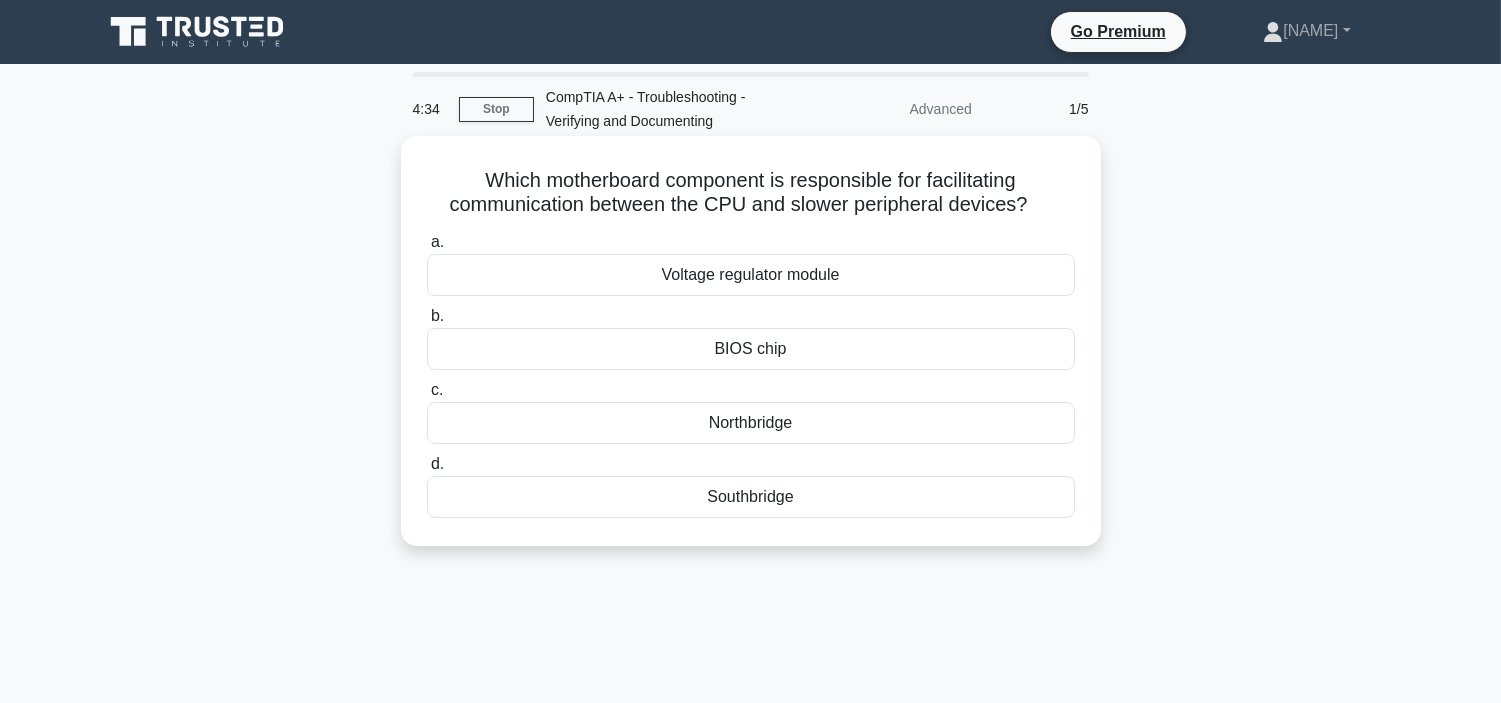 click on "BIOS chip" at bounding box center (751, 349) 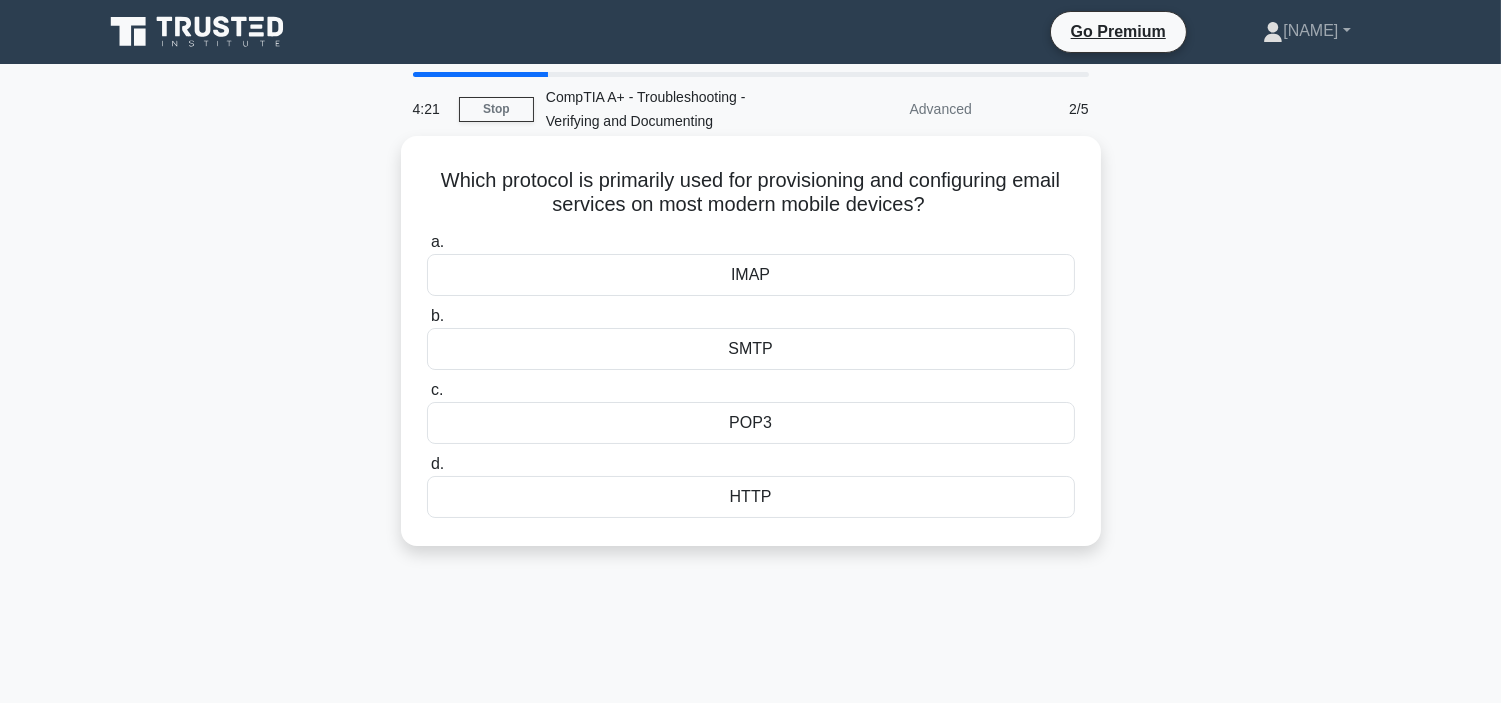 click on "IMAP" at bounding box center (751, 275) 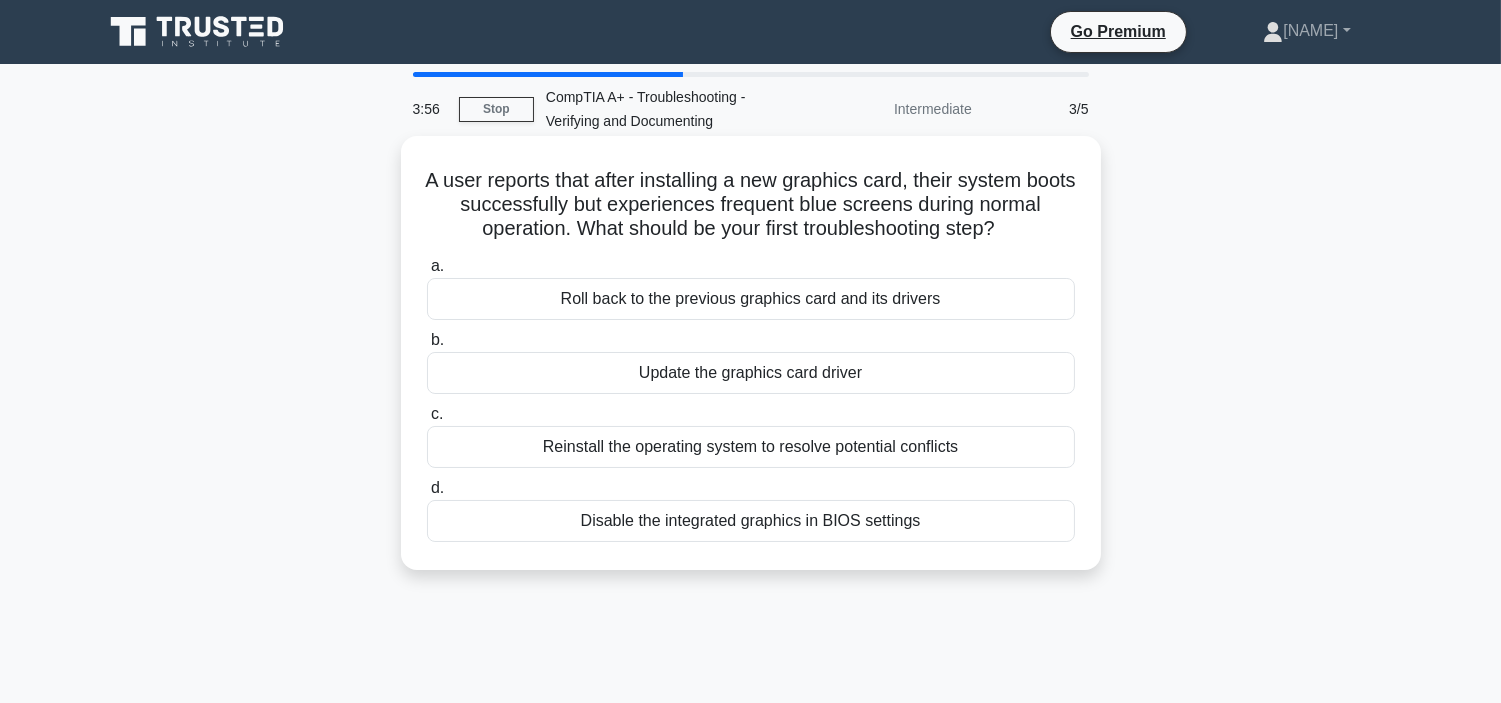 click on "Roll back to the previous graphics card and its drivers" at bounding box center (751, 299) 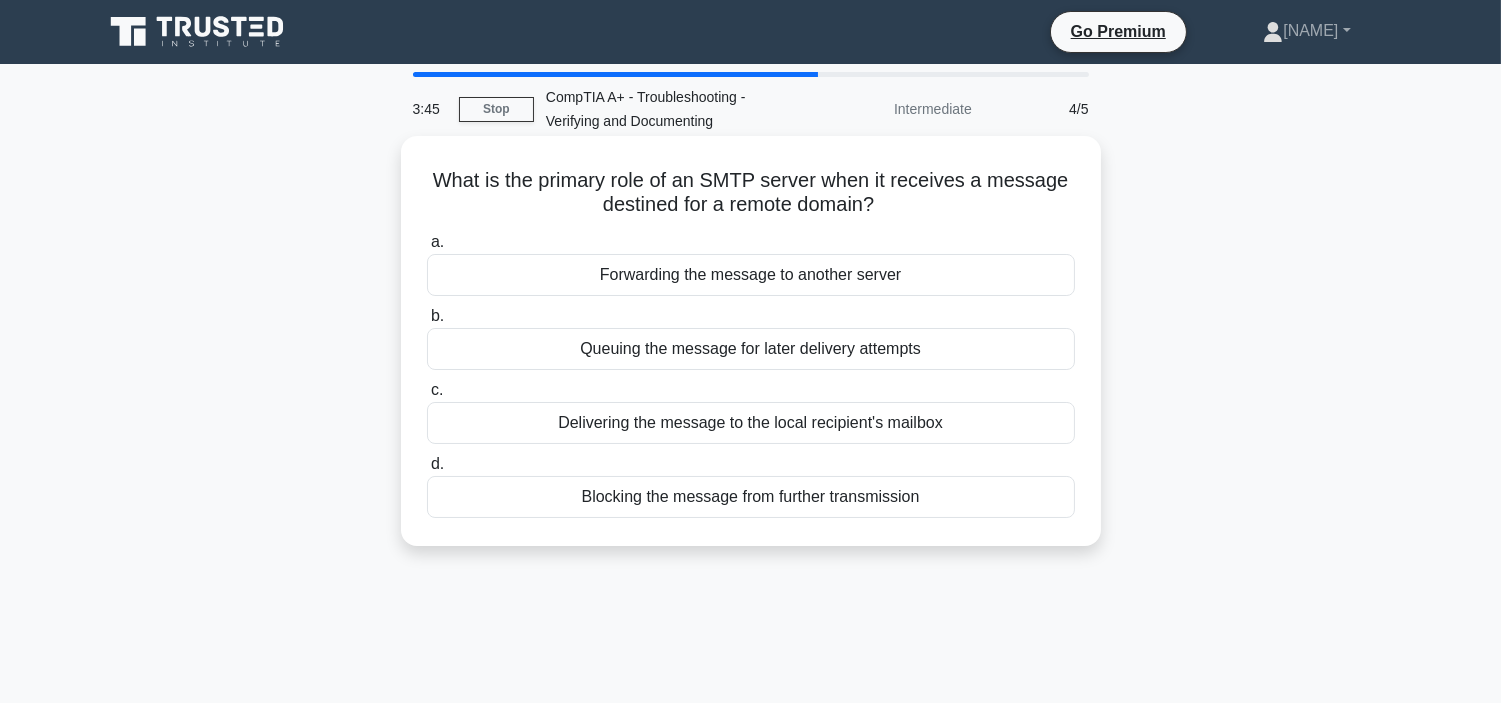 click on "Forwarding the message to another server" at bounding box center (751, 275) 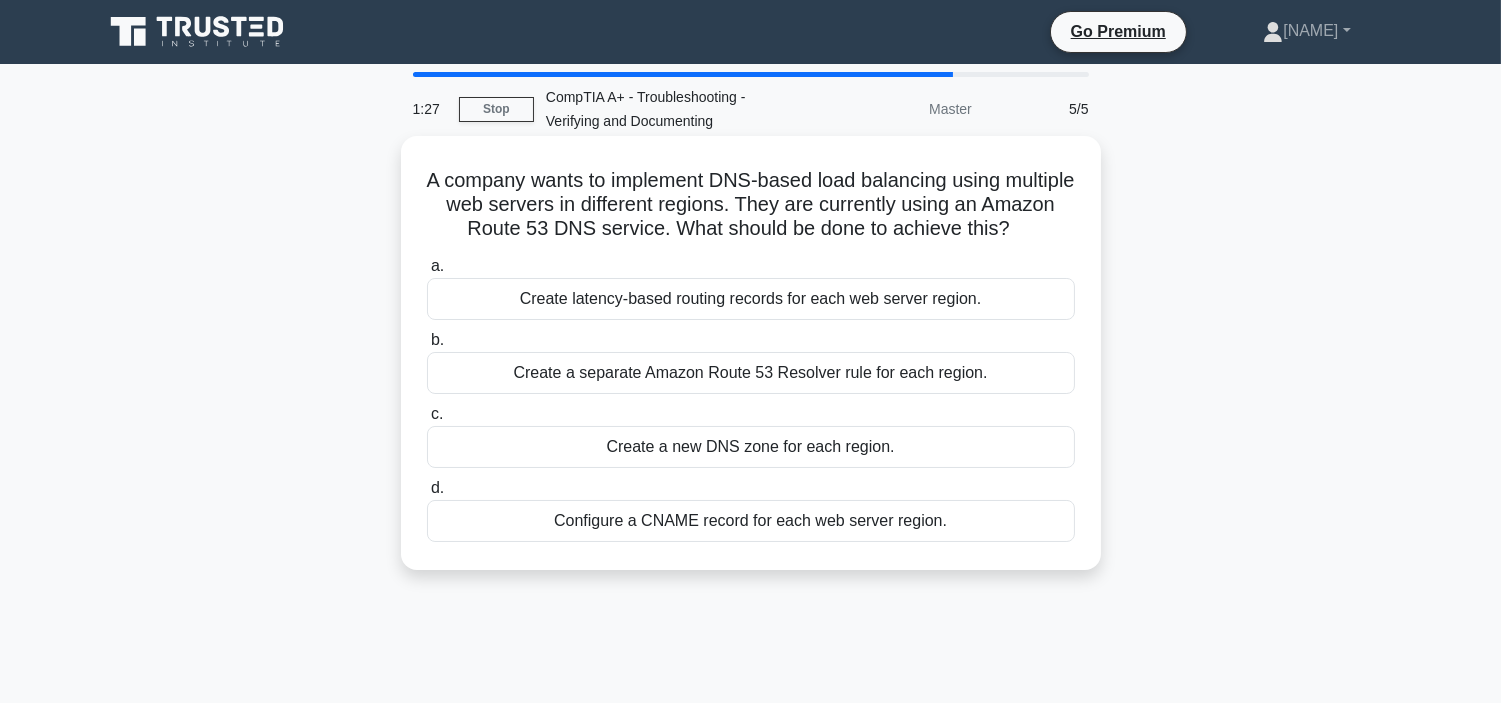 click on "Create latency-based routing records for each web server region." at bounding box center (751, 299) 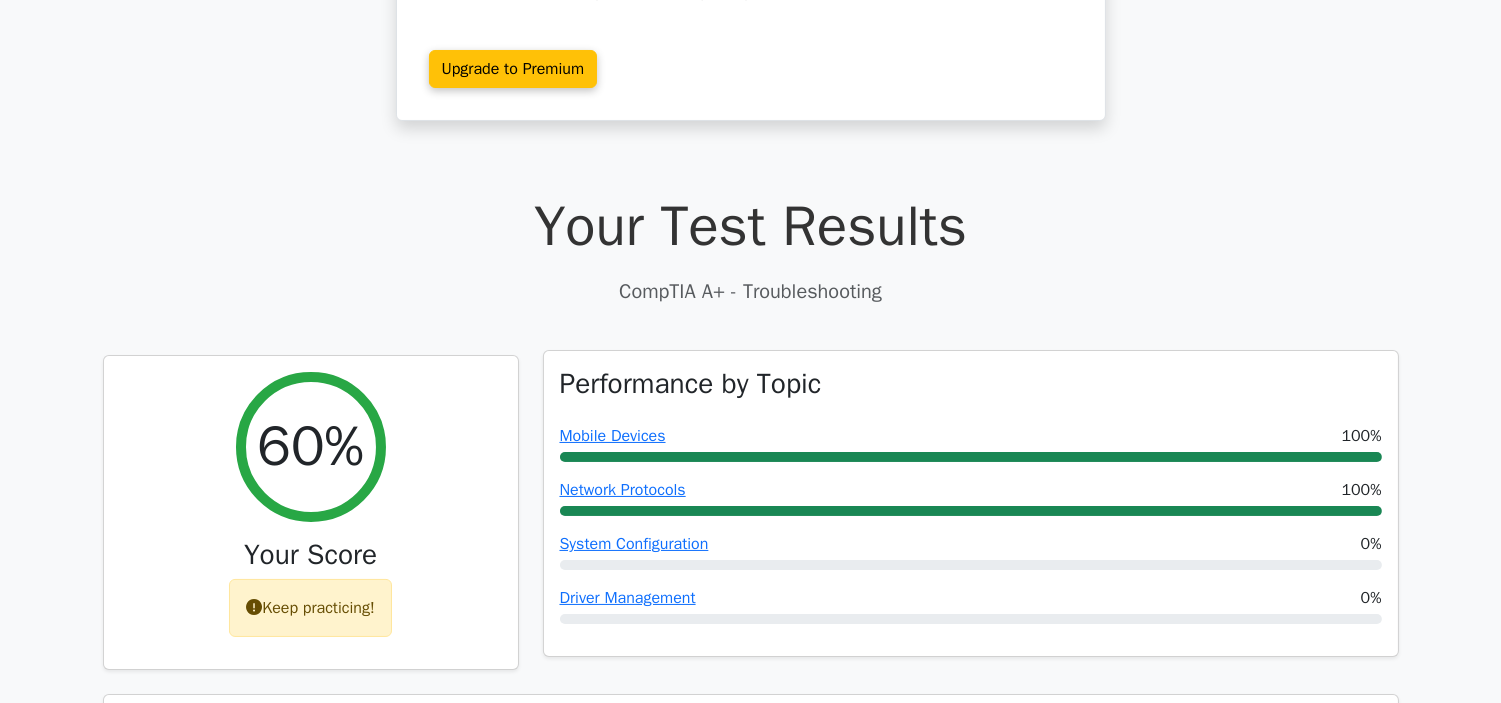 scroll, scrollTop: 333, scrollLeft: 0, axis: vertical 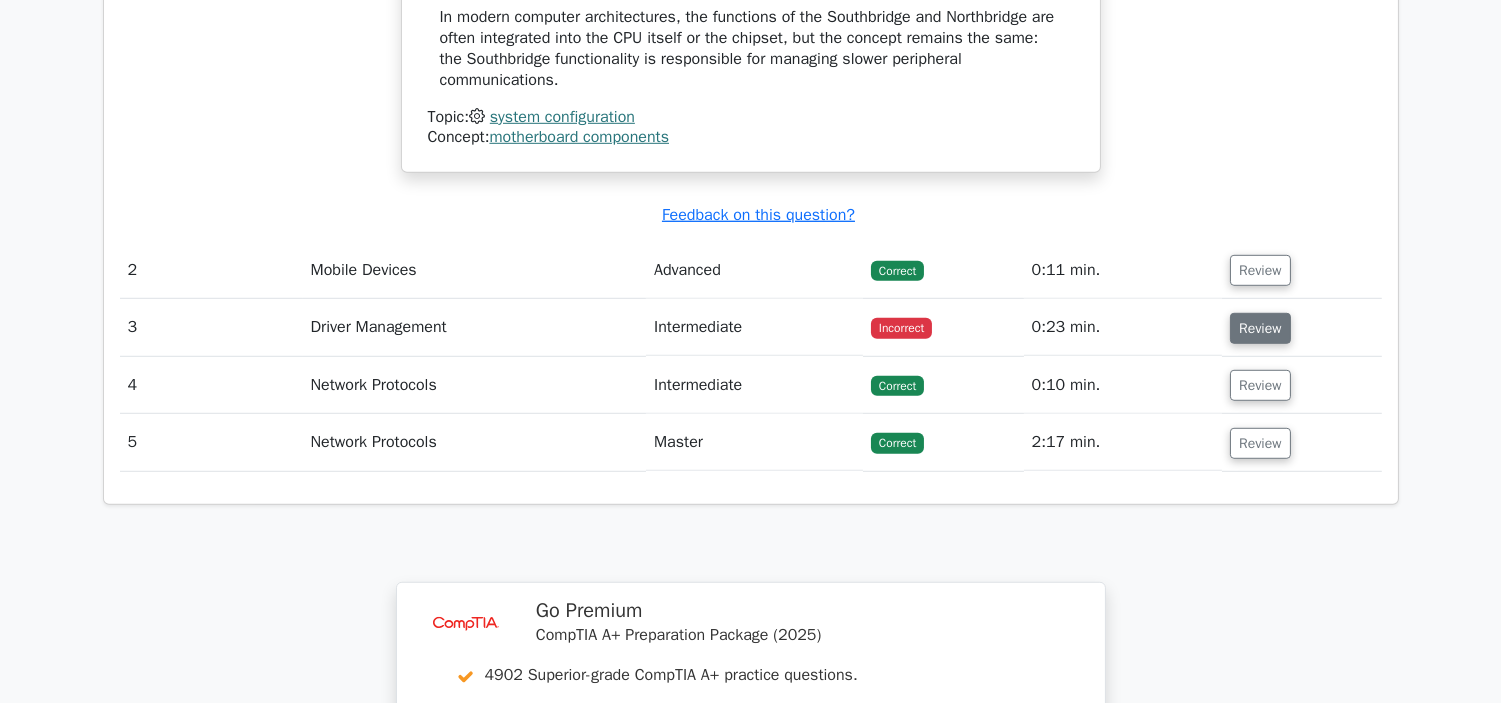 click on "Review" at bounding box center (1260, 328) 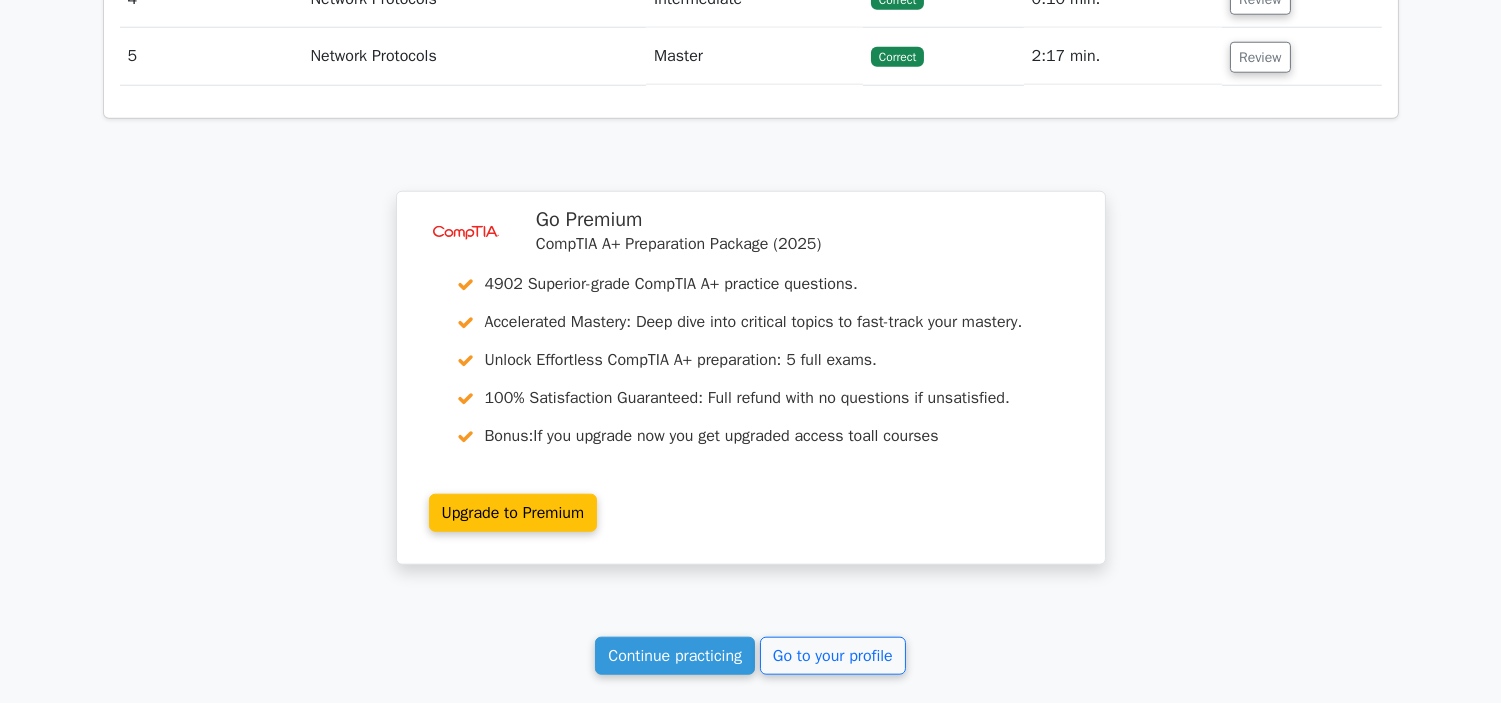 scroll, scrollTop: 3943, scrollLeft: 0, axis: vertical 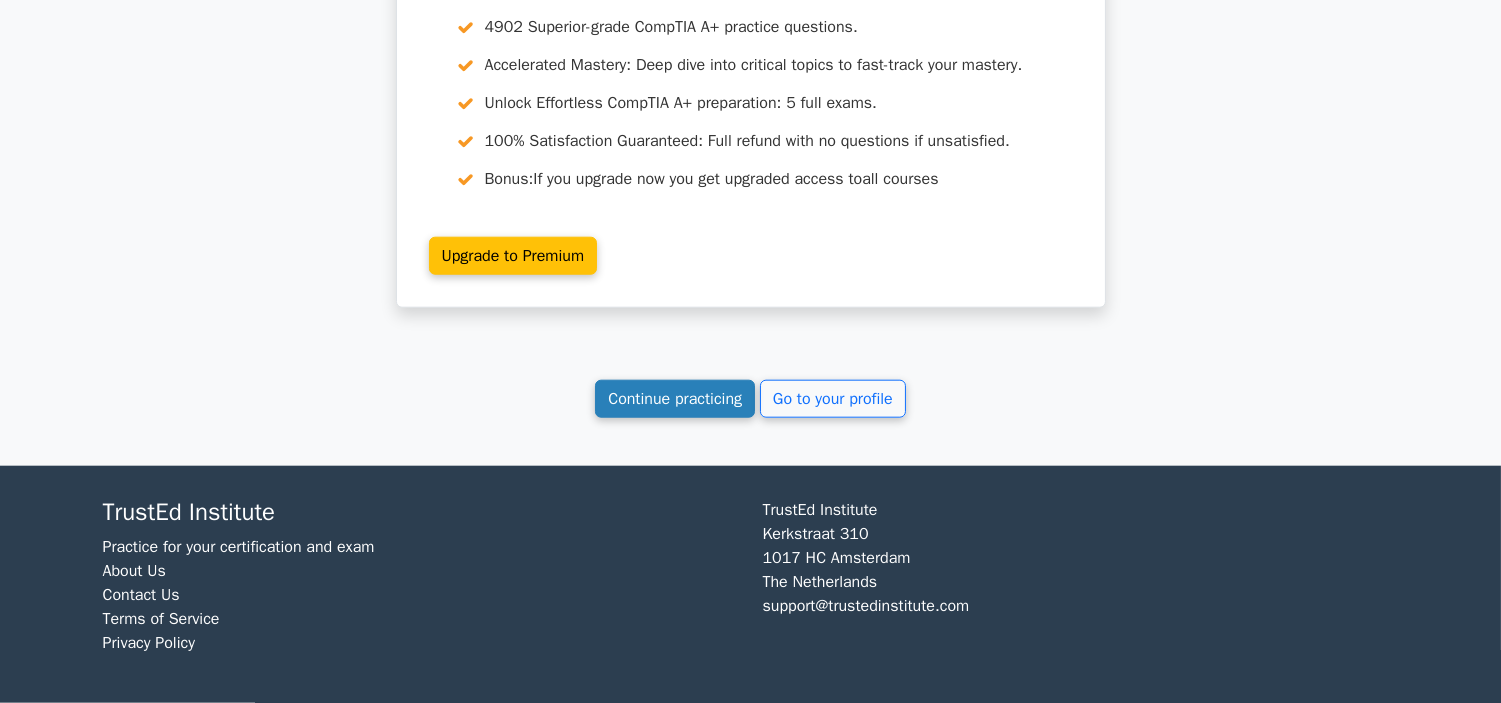 click on "Continue practicing" at bounding box center [675, 399] 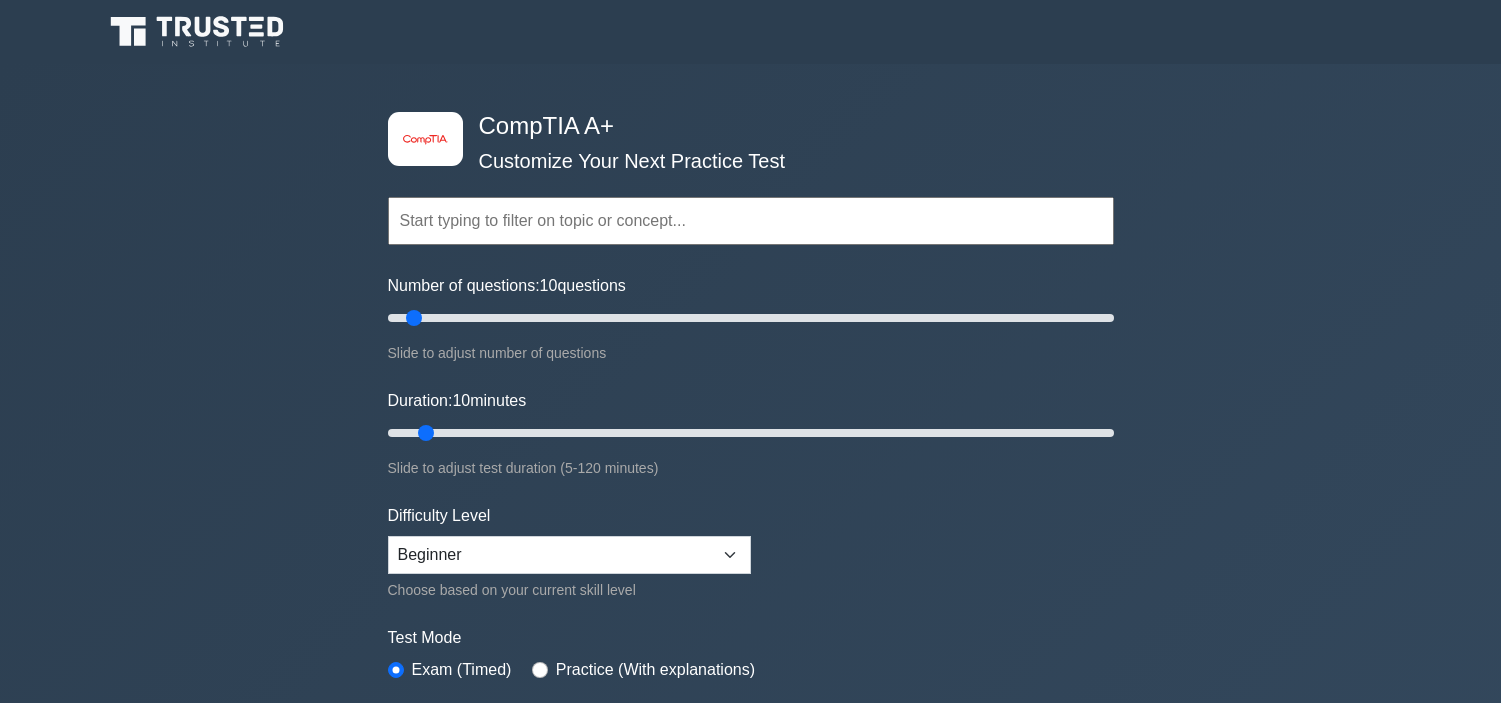 scroll, scrollTop: 0, scrollLeft: 0, axis: both 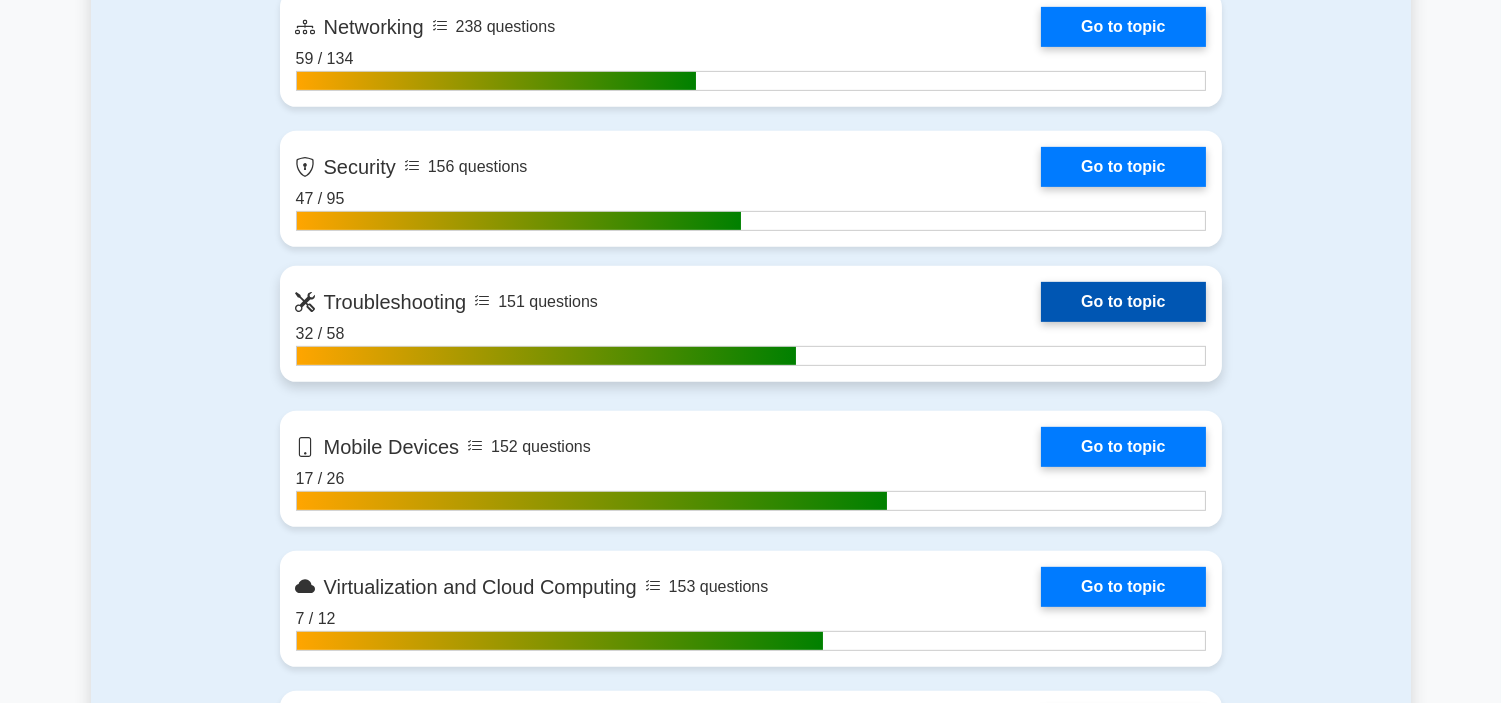 click on "Go to topic" at bounding box center (1123, 302) 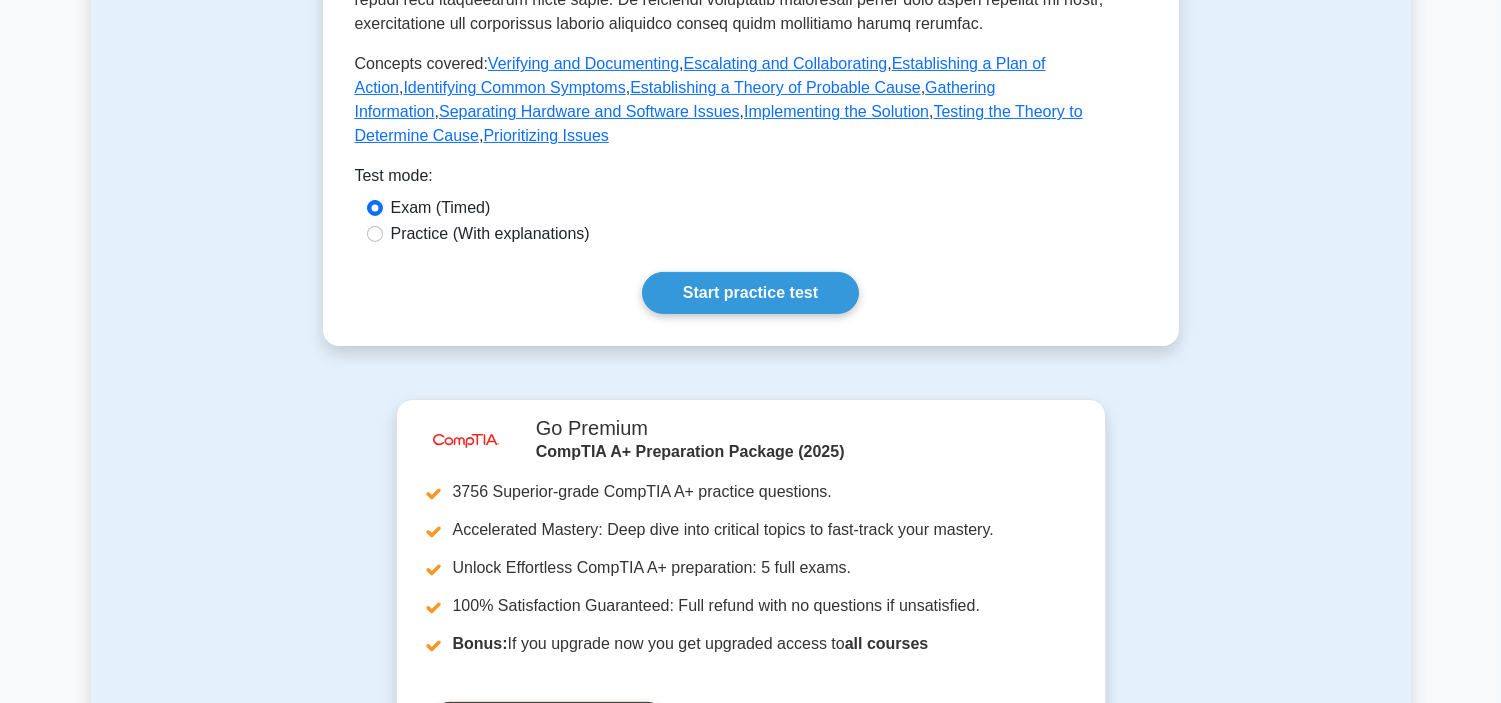 scroll, scrollTop: 0, scrollLeft: 0, axis: both 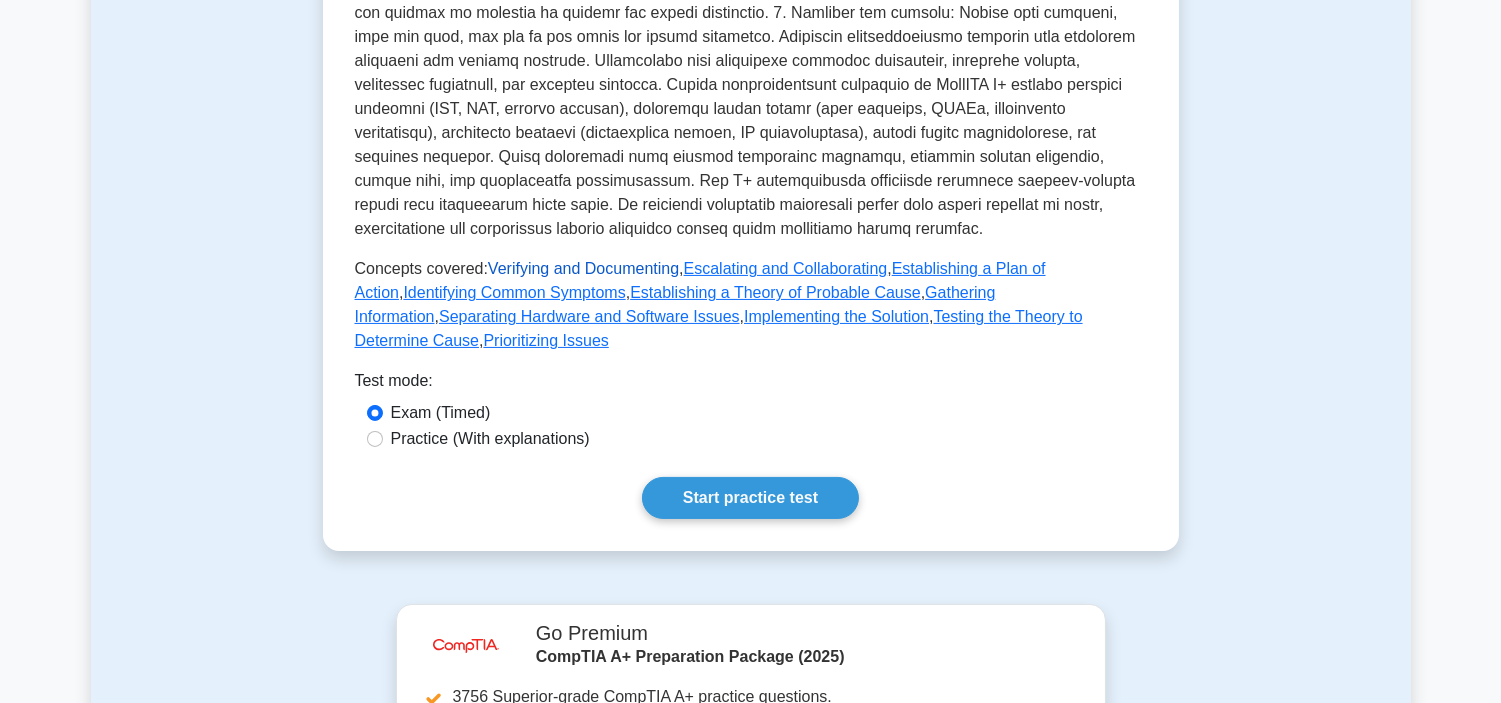 click on "Verifying and Documenting" at bounding box center (583, 268) 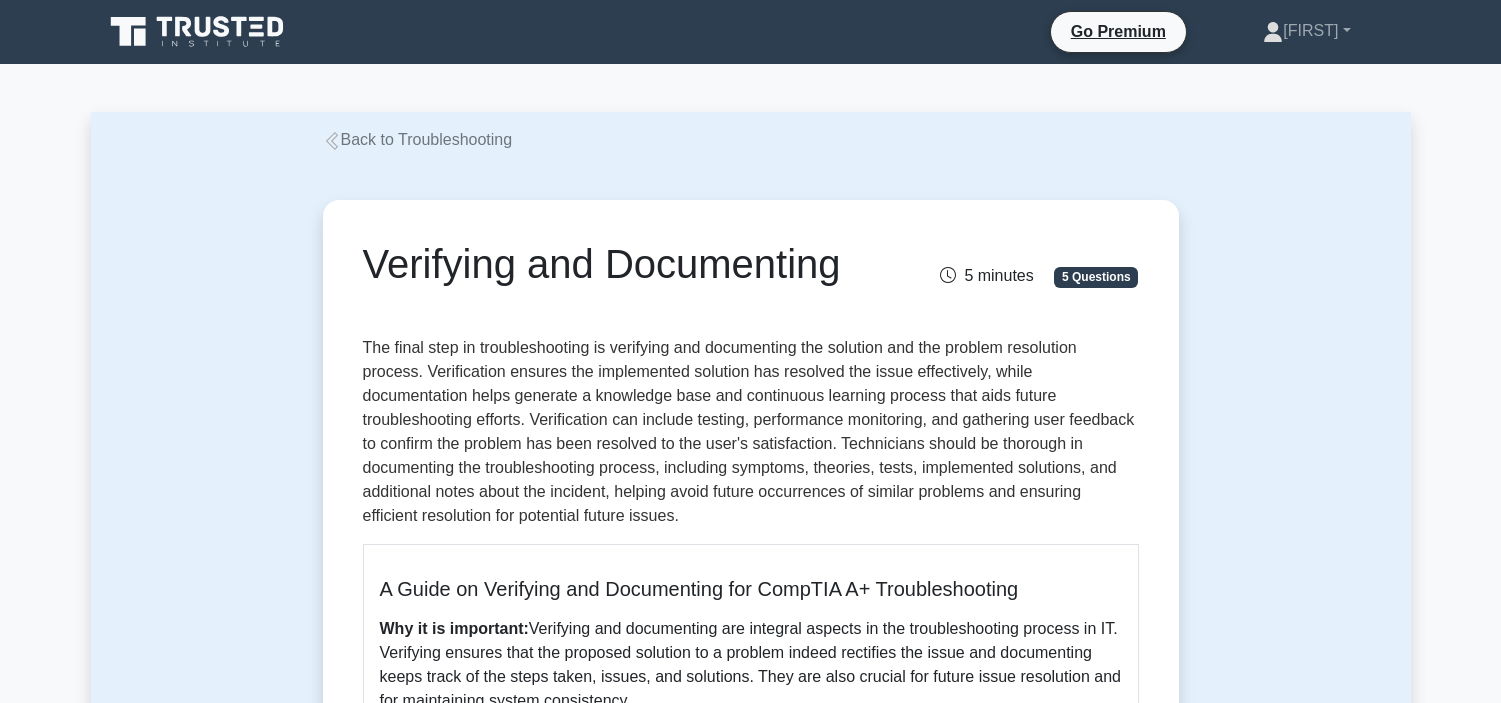 scroll, scrollTop: 1602, scrollLeft: 0, axis: vertical 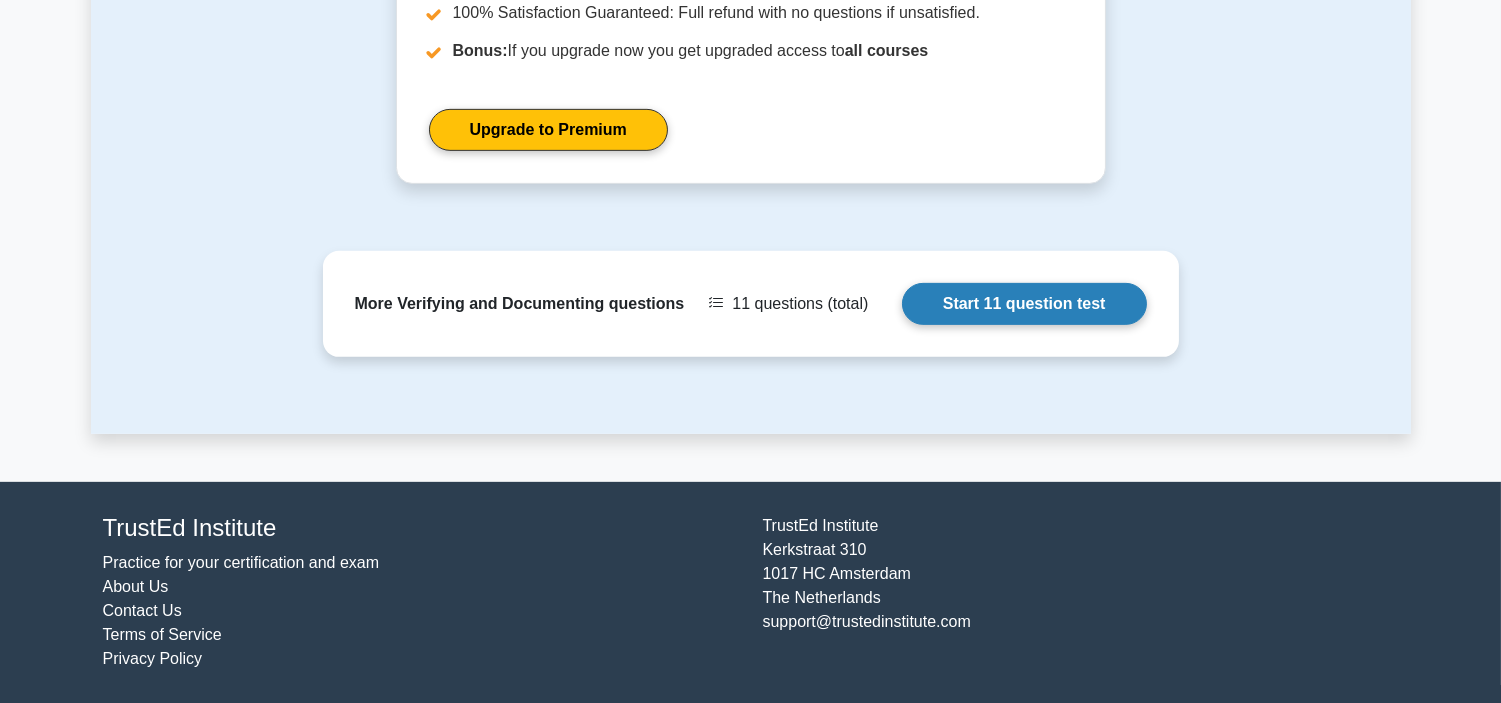 click on "Start 11 question test" at bounding box center (1024, 304) 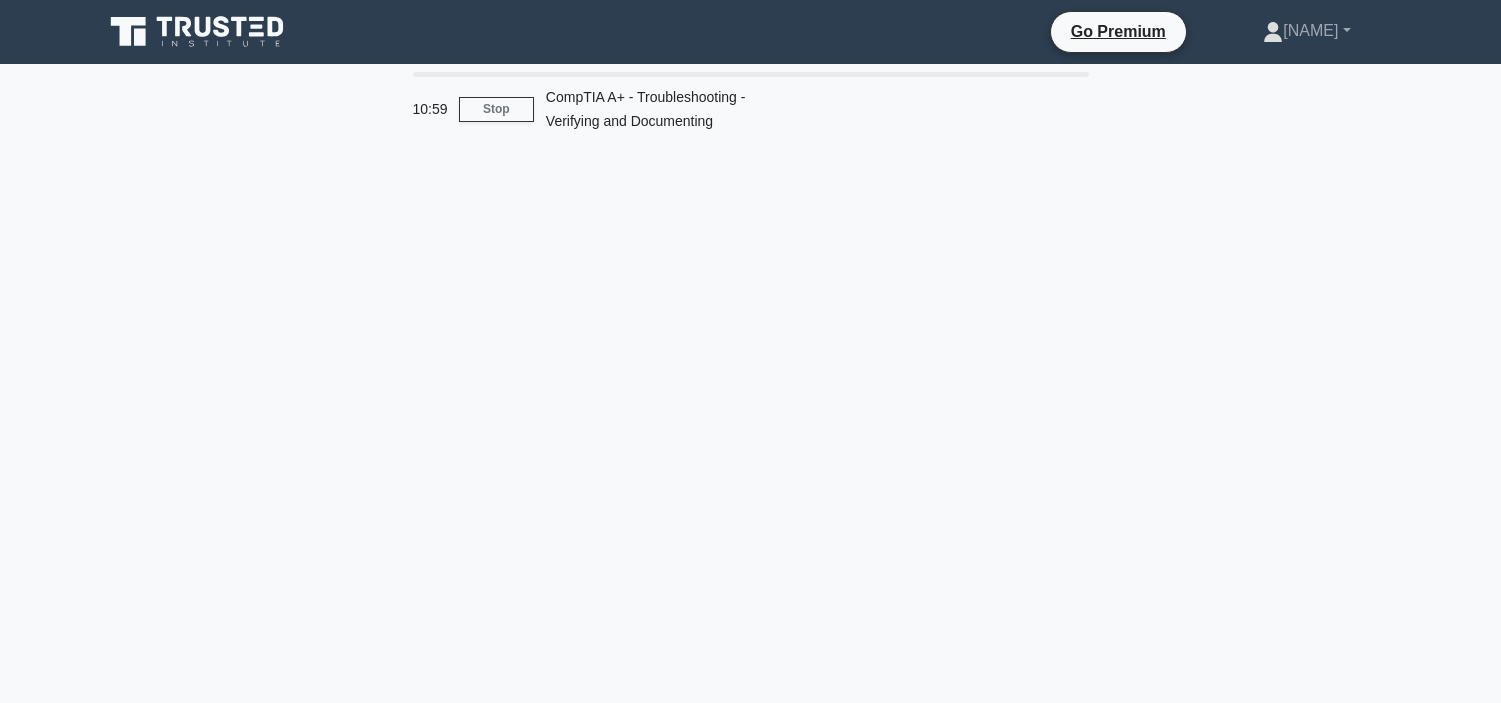 scroll, scrollTop: 0, scrollLeft: 0, axis: both 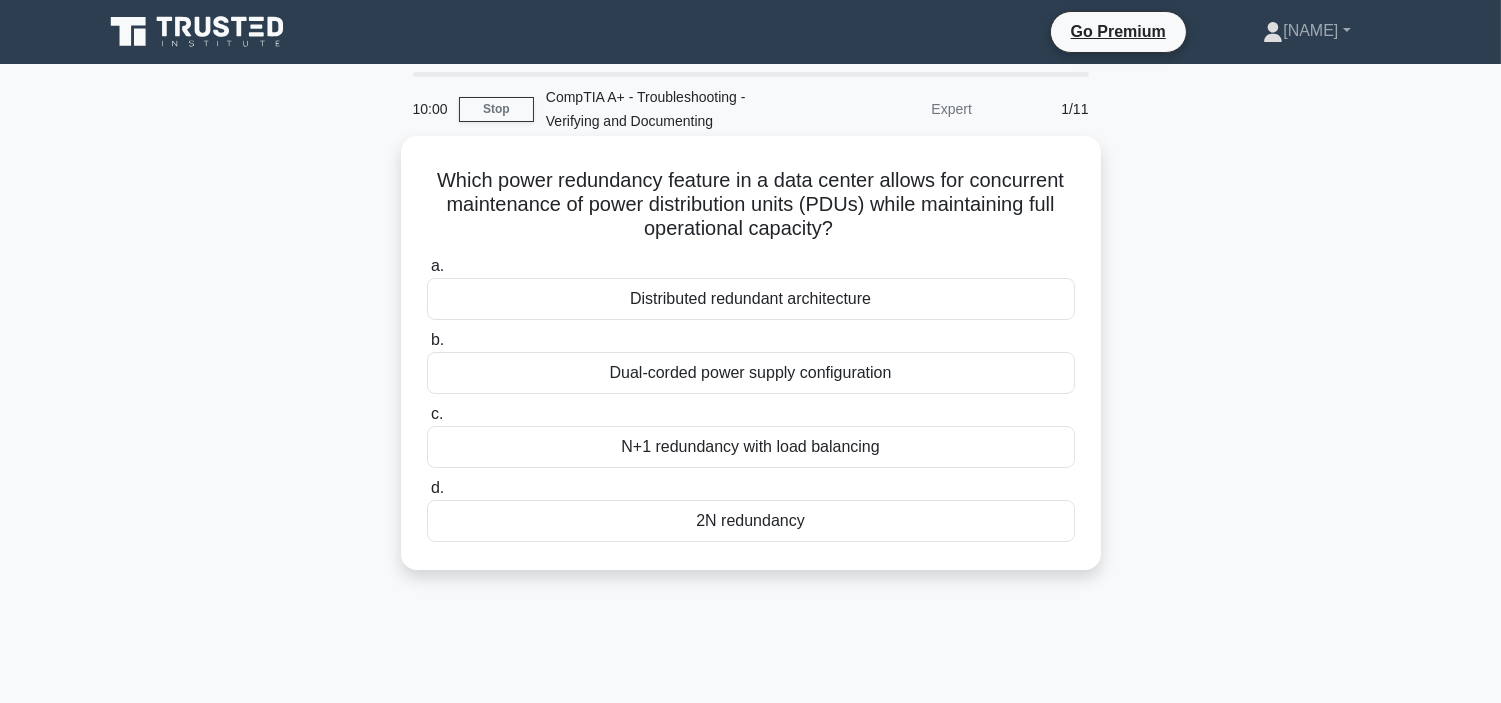 click on "Distributed redundant architecture" at bounding box center (751, 299) 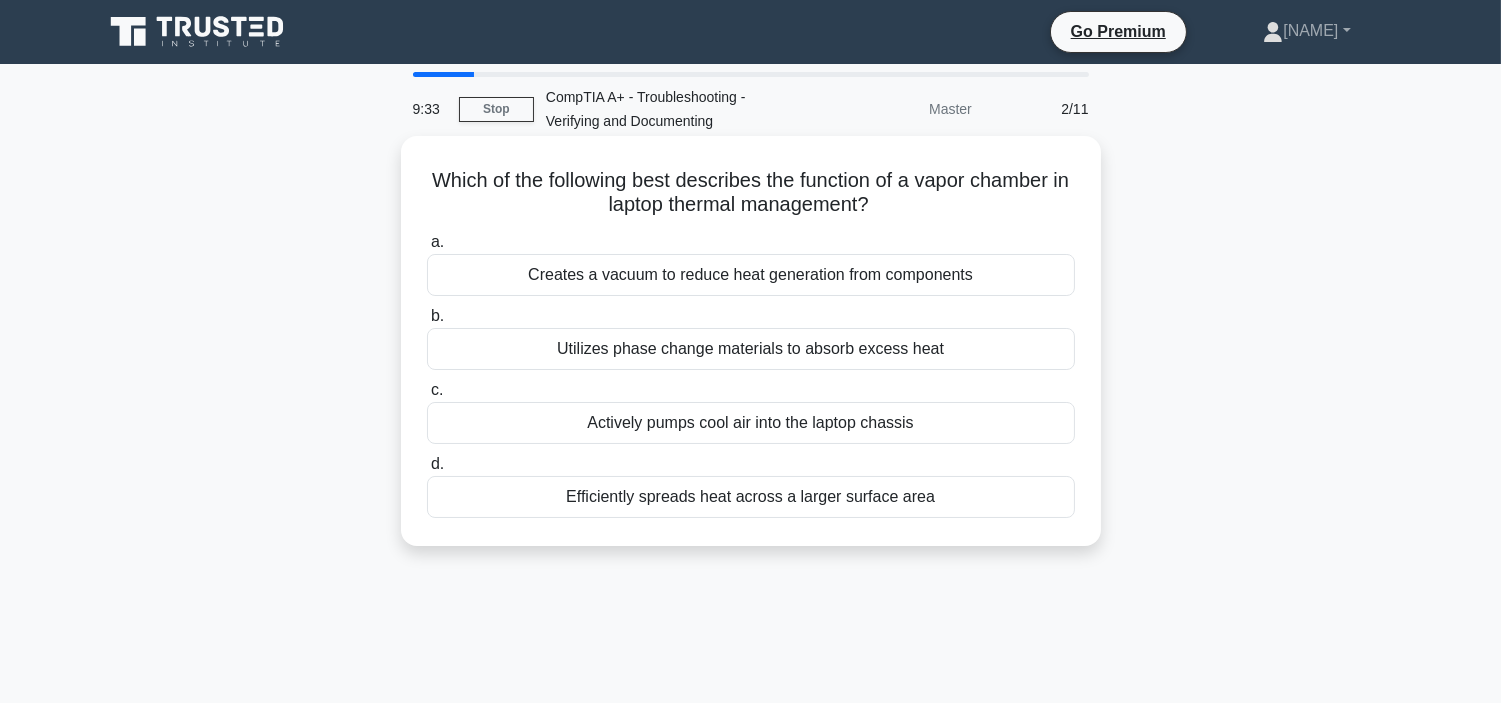 click on "Creates a vacuum to reduce heat generation from components" at bounding box center [751, 275] 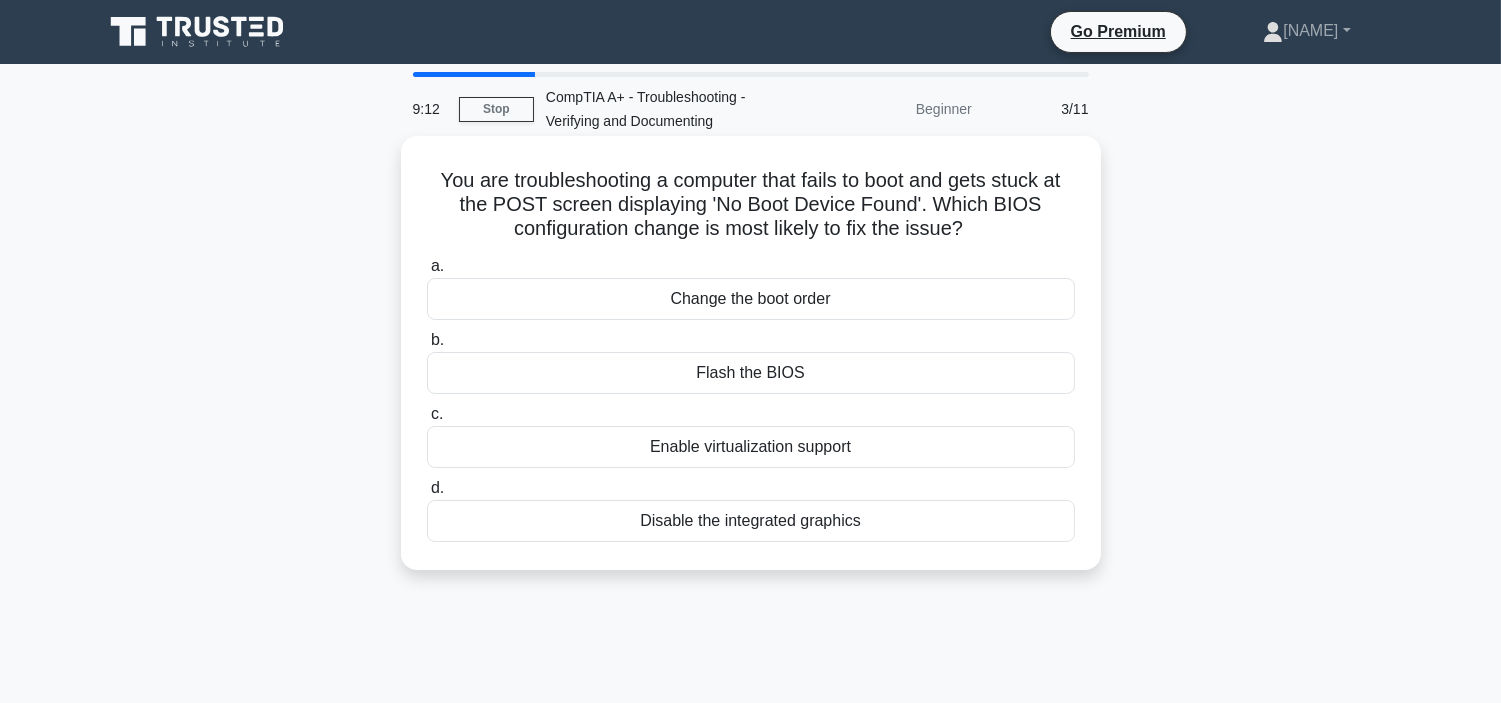 click on "Change the boot order" at bounding box center [751, 299] 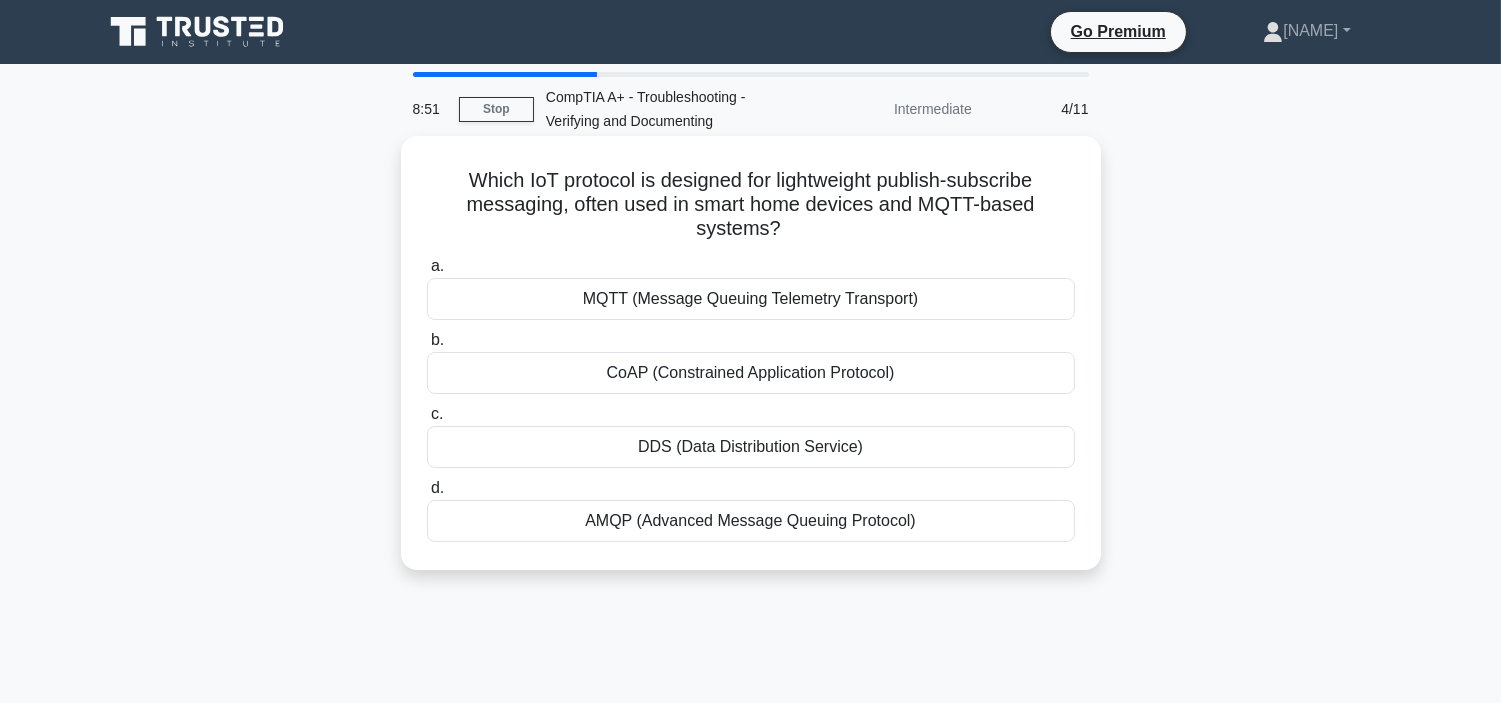 click on "MQTT (Message Queuing Telemetry Transport)" at bounding box center [751, 299] 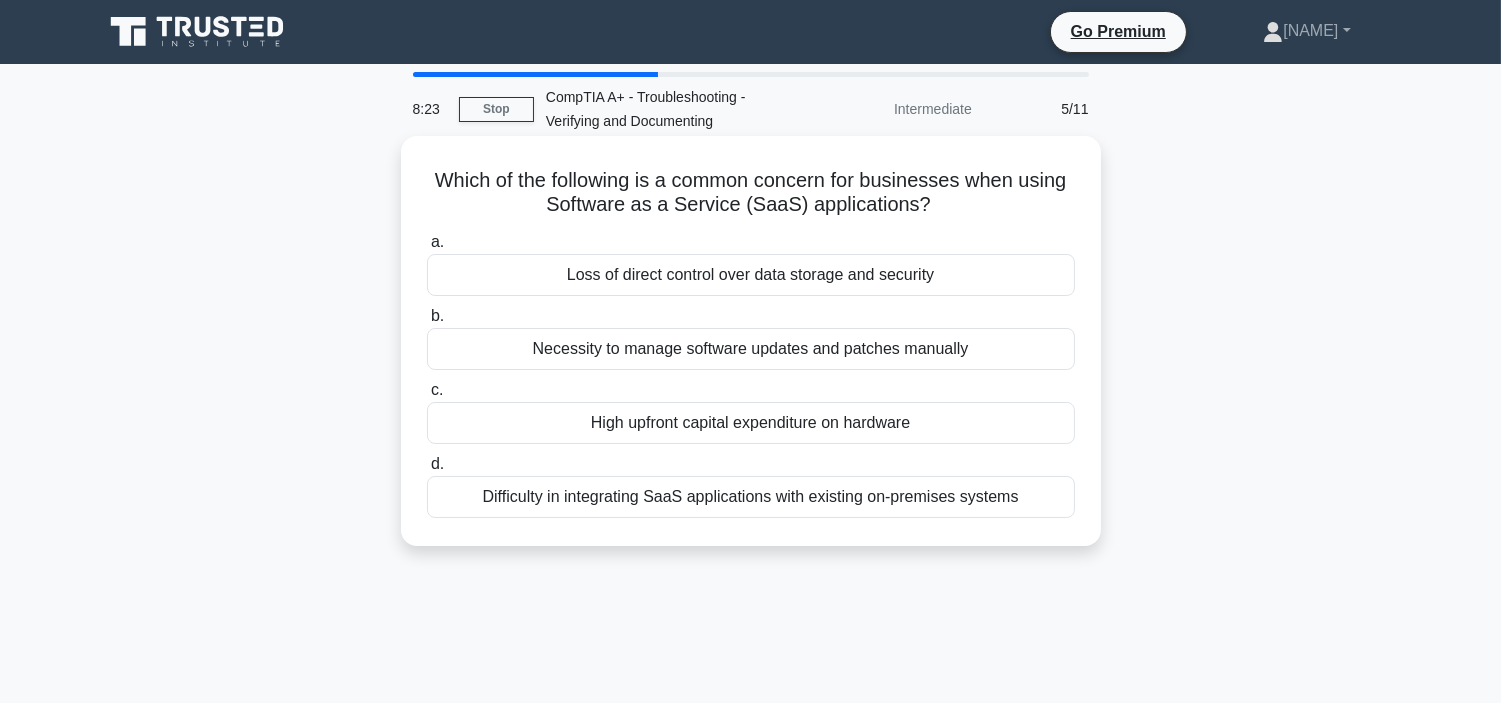 click on "Necessity to manage software updates and patches manually" at bounding box center (751, 349) 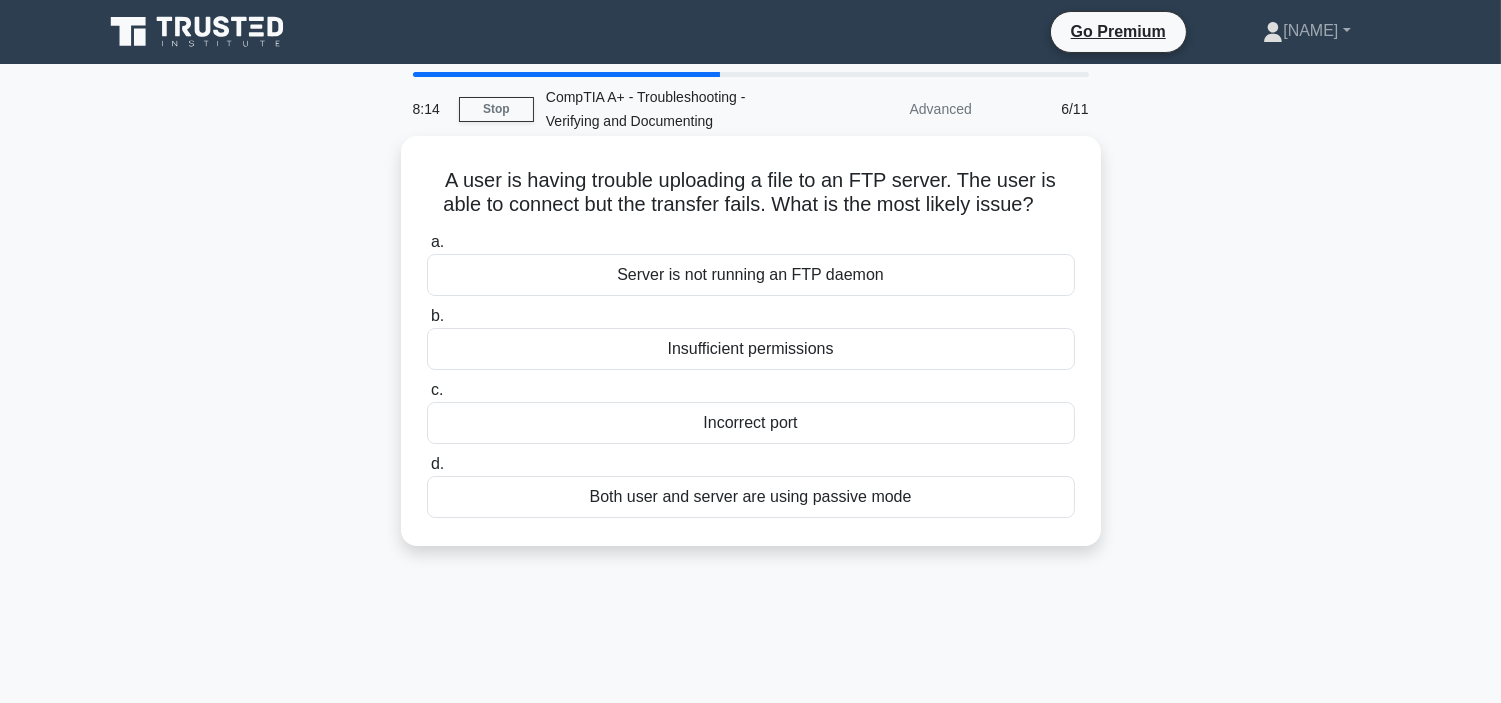 click on "Insufficient permissions" at bounding box center [751, 349] 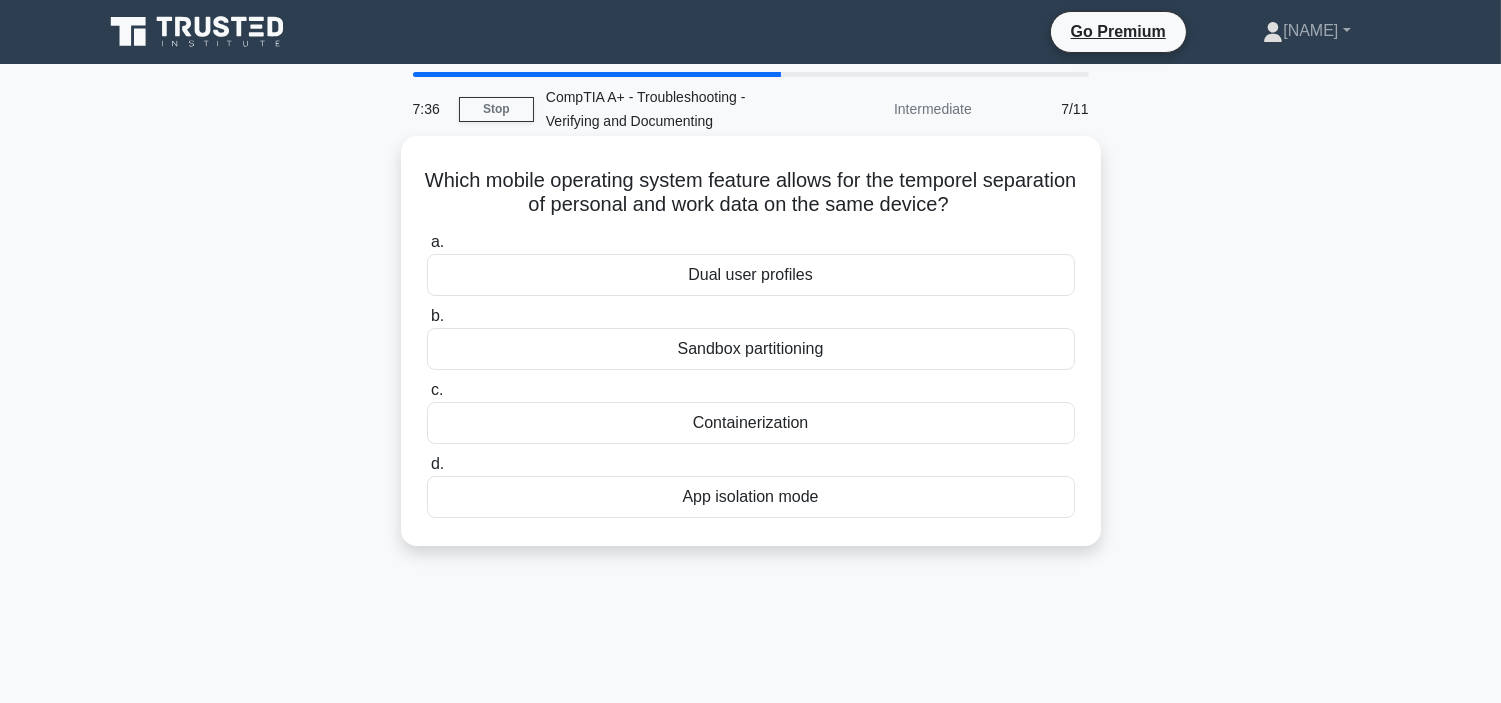 click on "Dual user profiles" at bounding box center (751, 275) 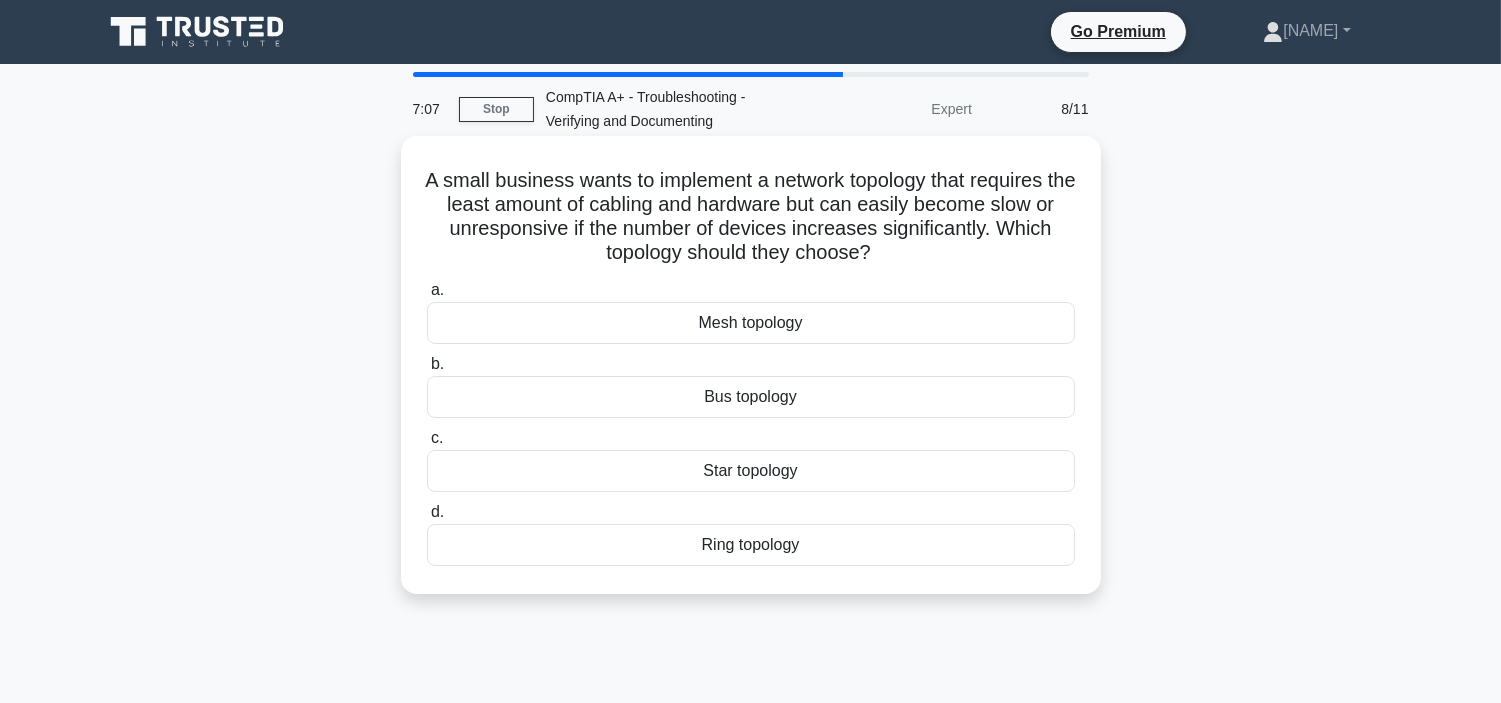 click on "Bus topology" at bounding box center (751, 397) 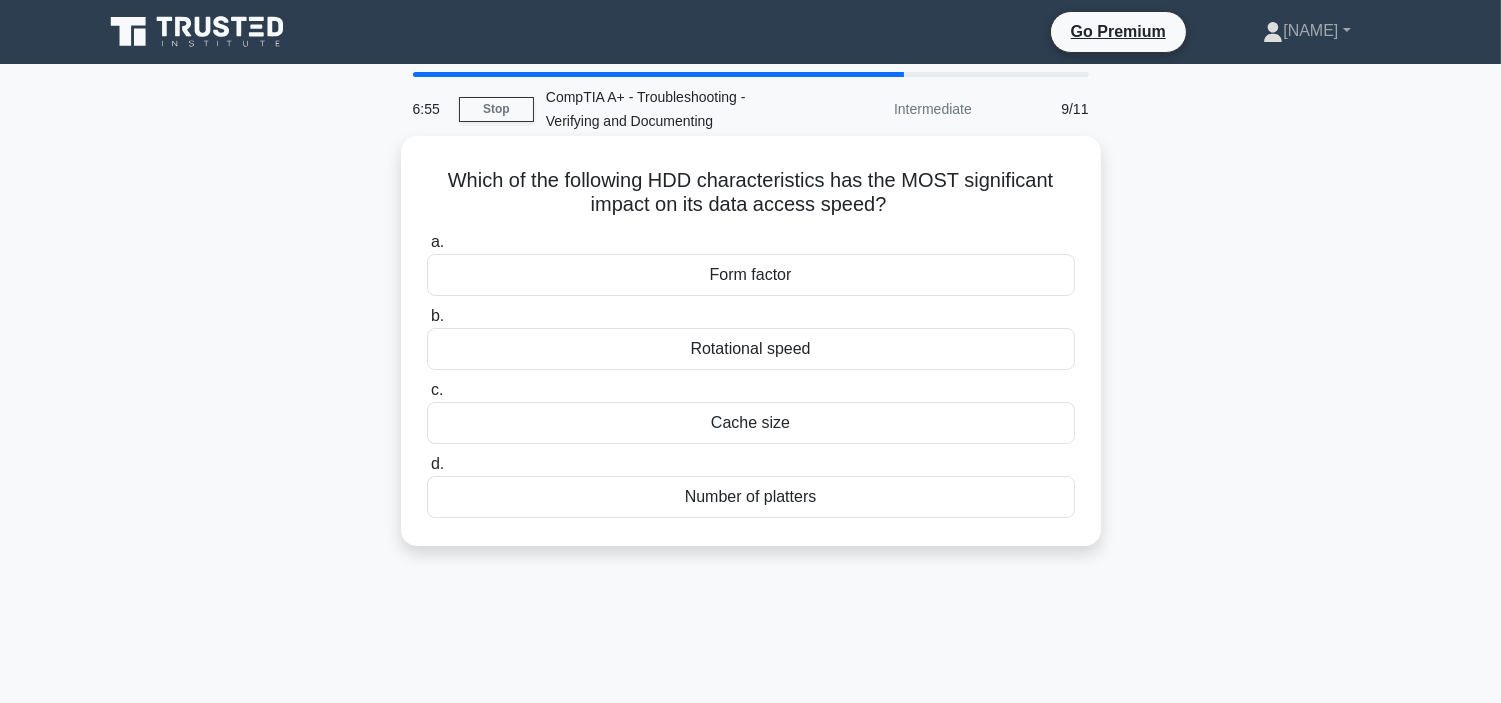 click on "Number of platters" at bounding box center (751, 497) 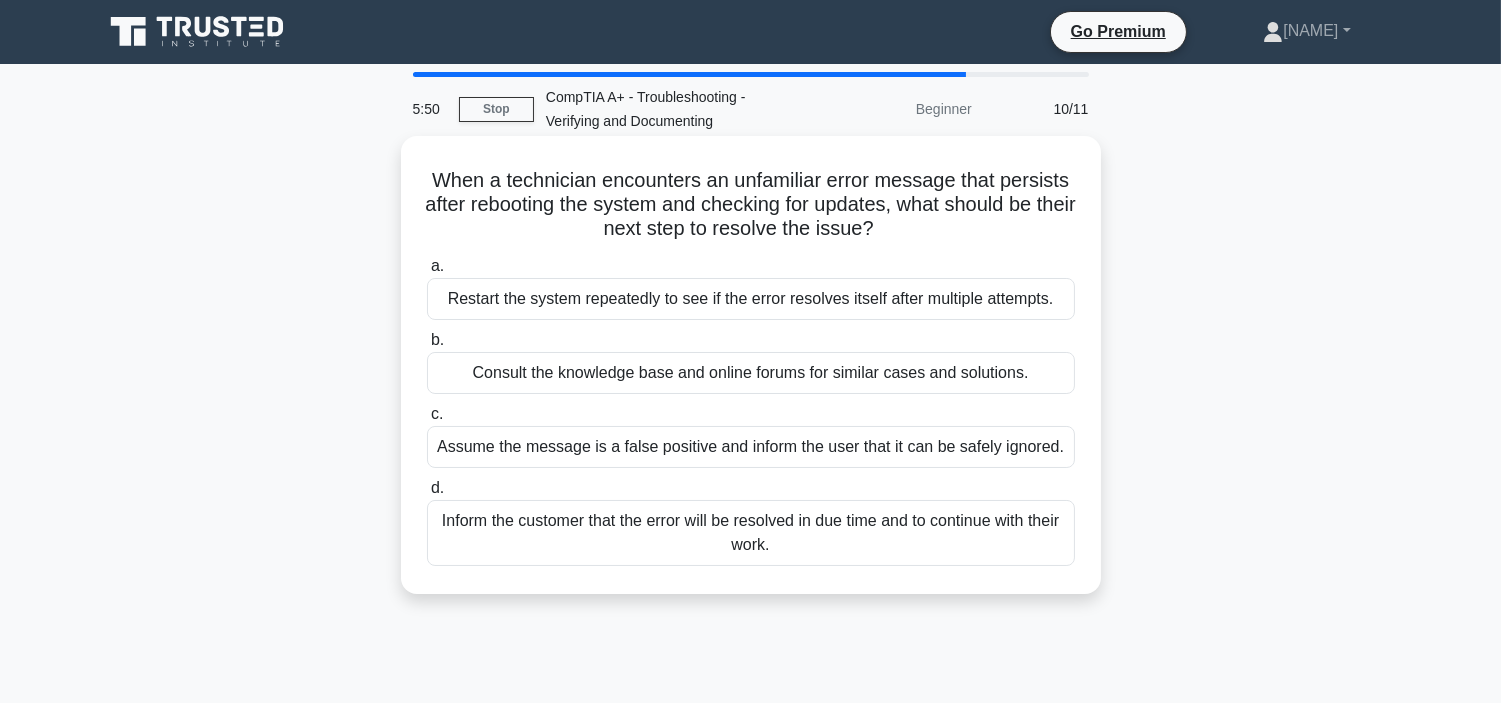click on "Consult the knowledge base and online forums for similar cases and solutions." at bounding box center [751, 373] 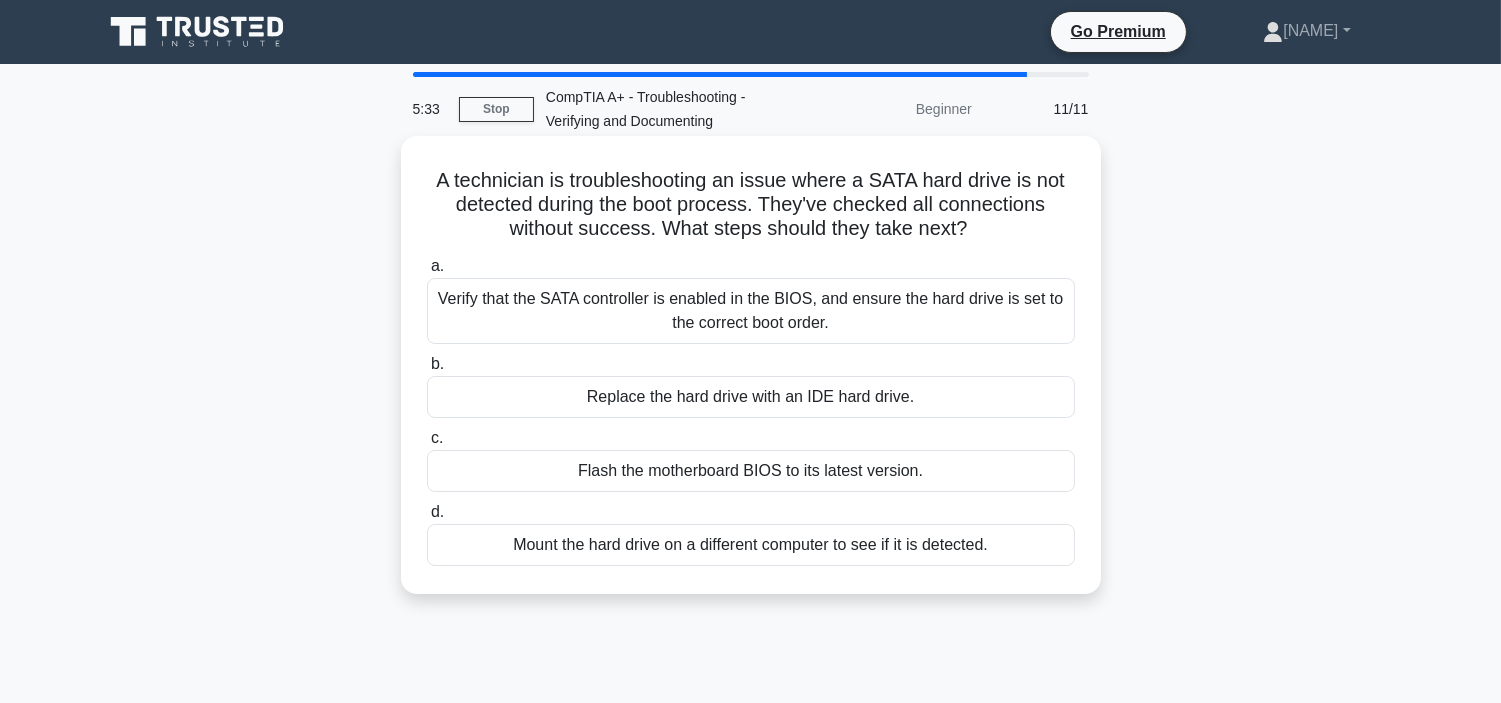 click on "Verify that the SATA controller is enabled in the BIOS, and ensure the hard drive is set to the correct boot order." at bounding box center [751, 311] 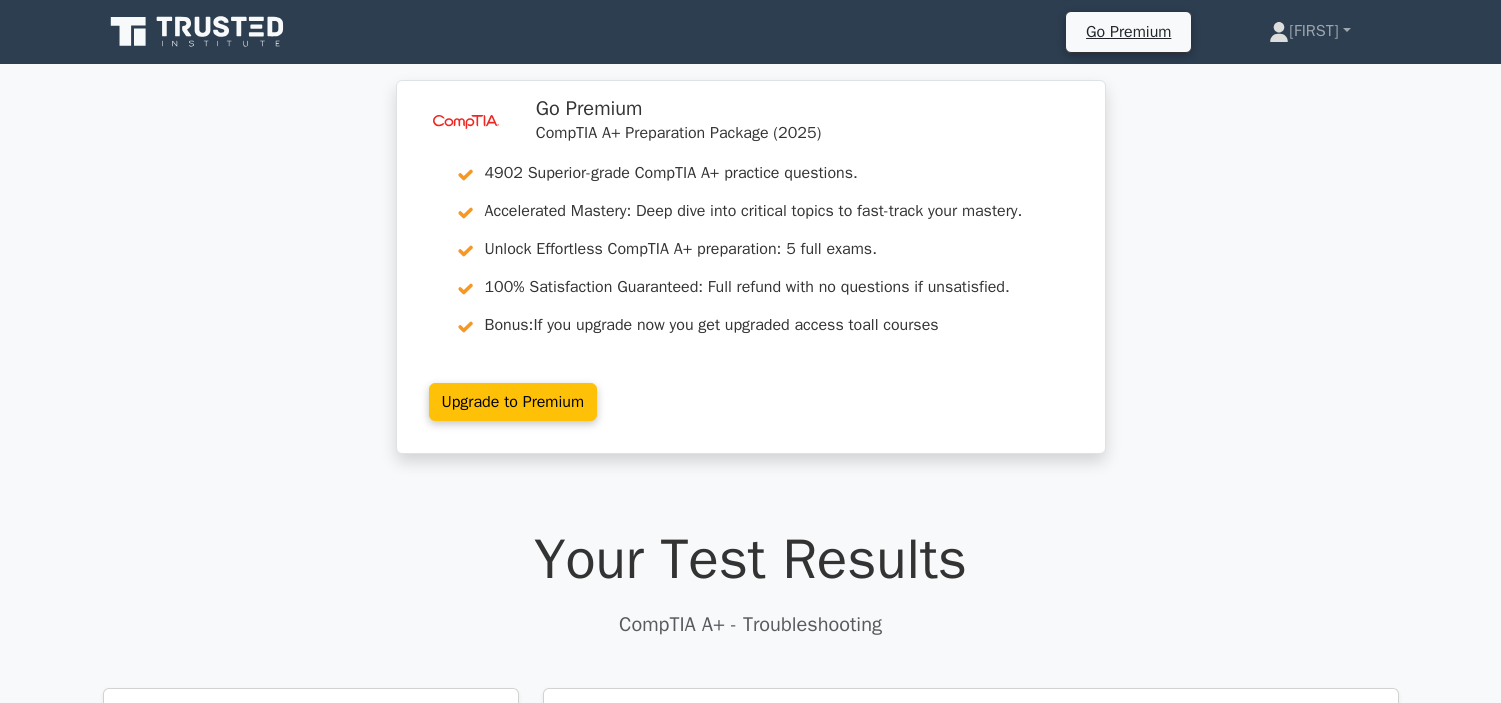 scroll, scrollTop: 444, scrollLeft: 0, axis: vertical 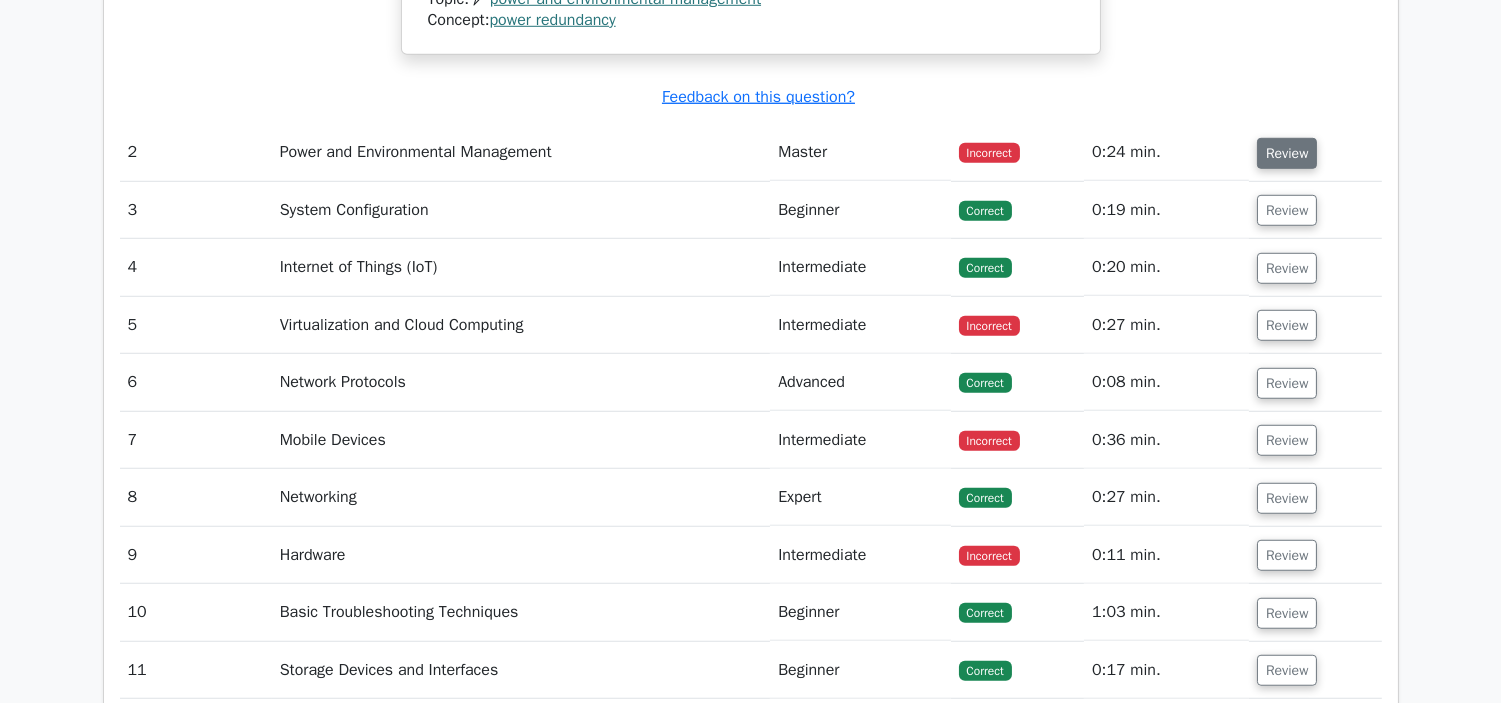 click on "Review" at bounding box center [1287, 153] 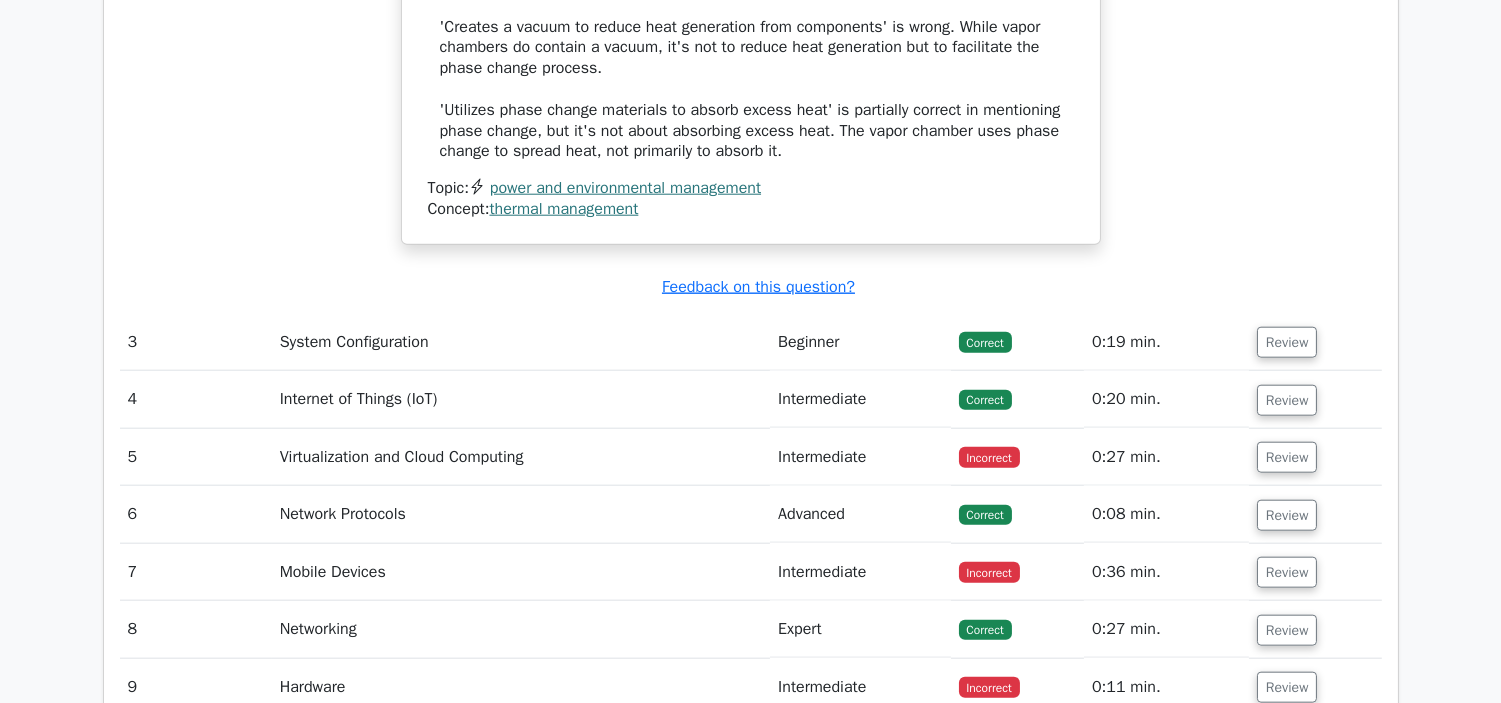 scroll, scrollTop: 4000, scrollLeft: 0, axis: vertical 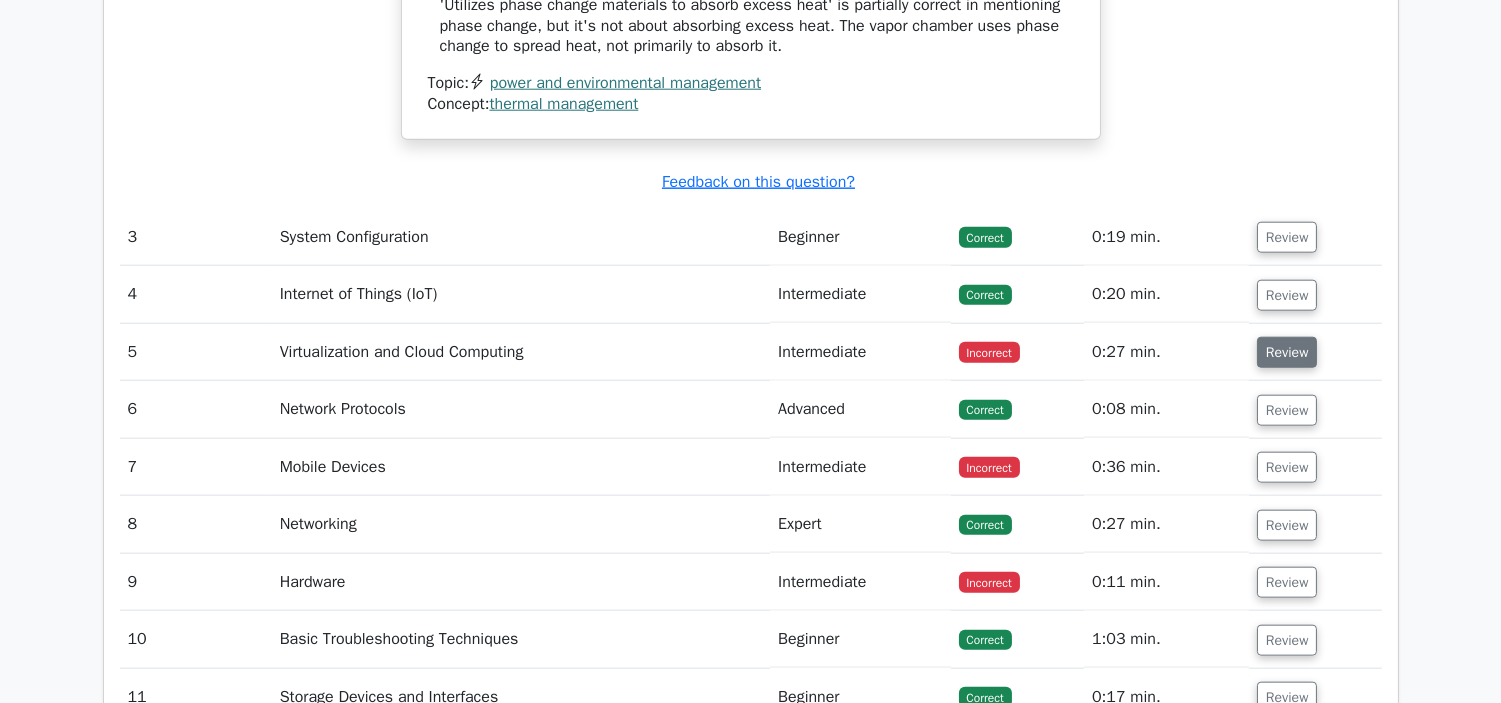 click on "Review" at bounding box center (1287, 352) 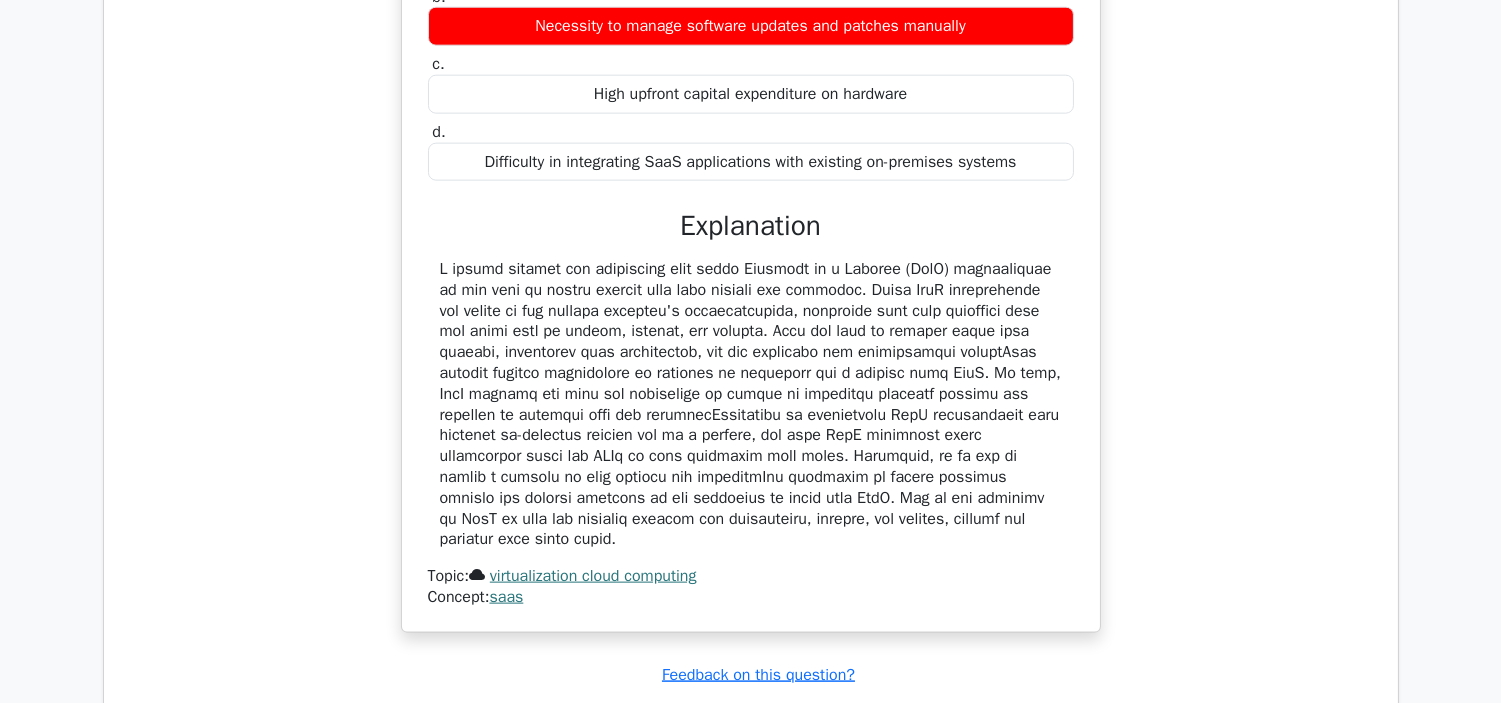 scroll, scrollTop: 5111, scrollLeft: 0, axis: vertical 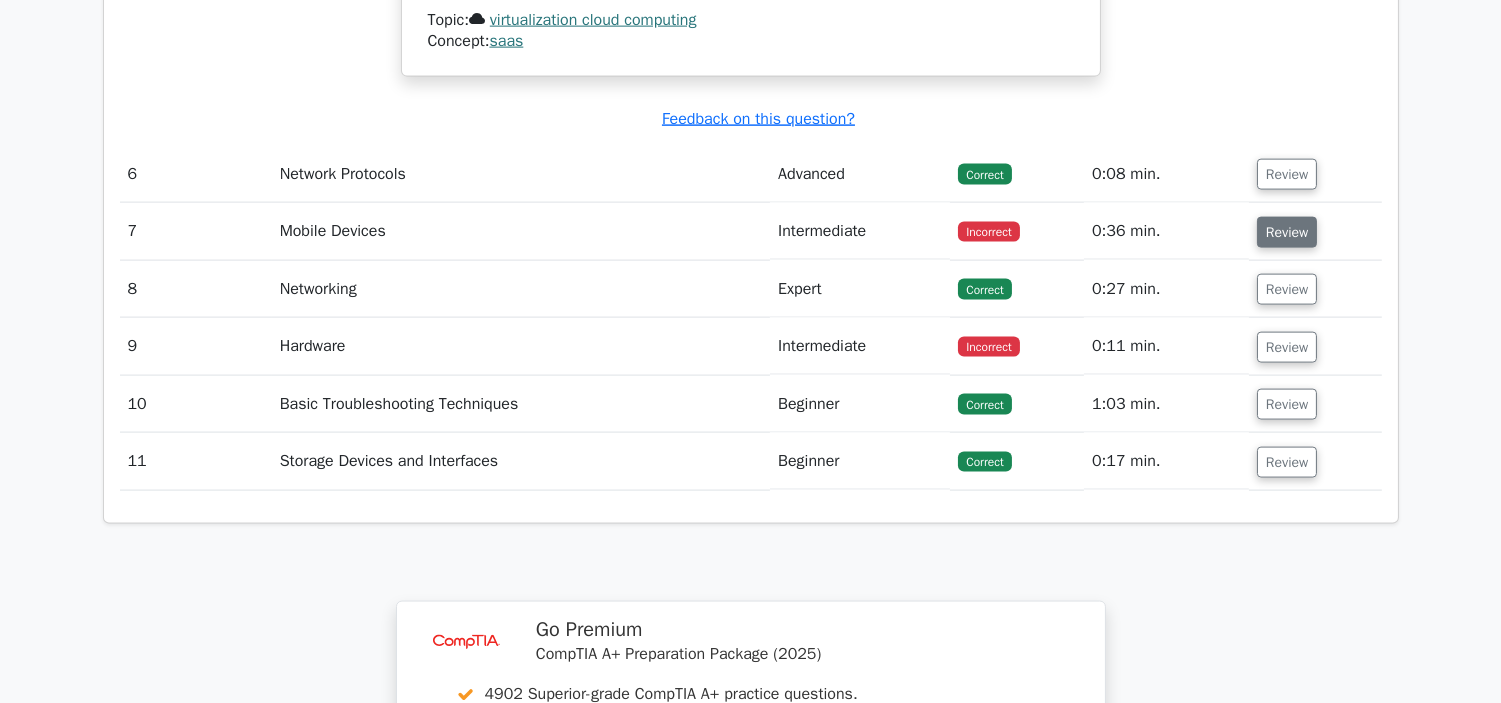 click on "Review" at bounding box center [1287, 232] 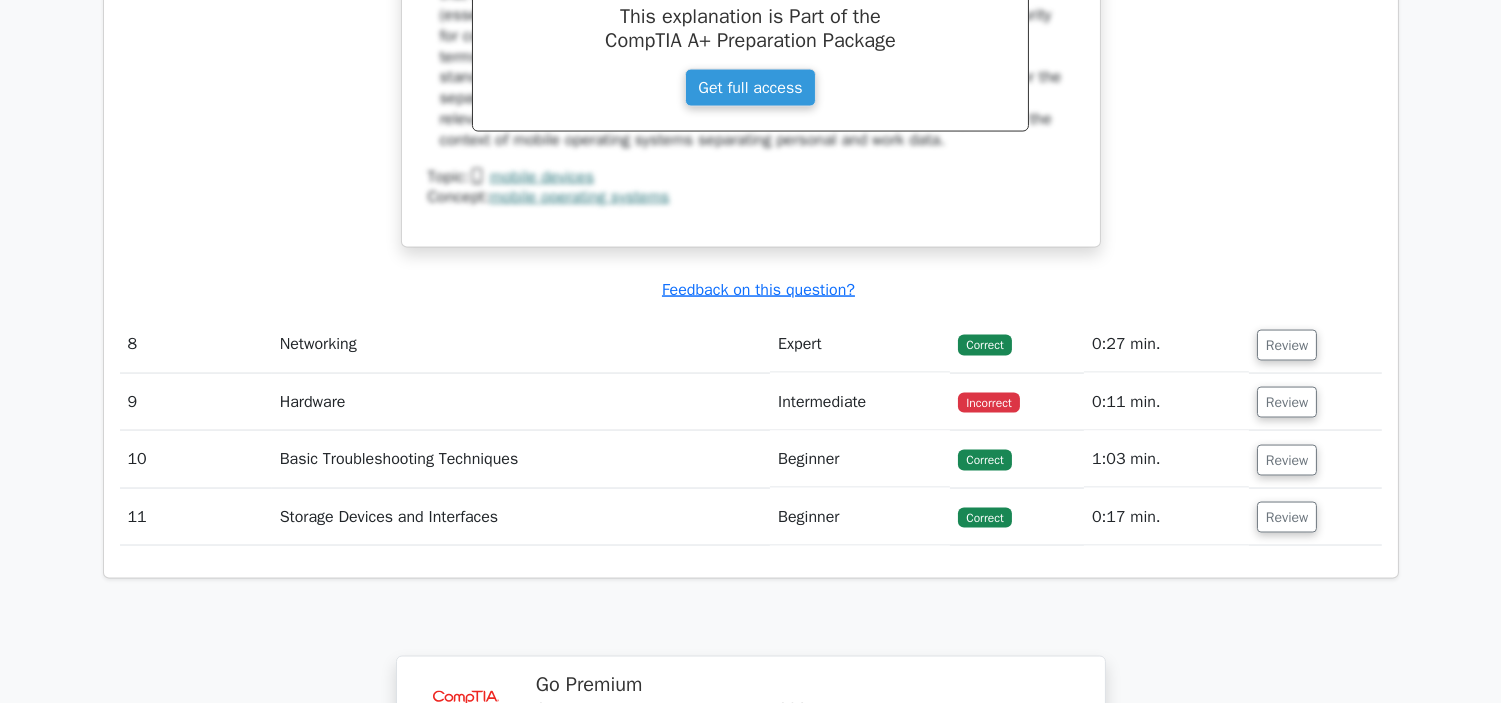 scroll, scrollTop: 5888, scrollLeft: 0, axis: vertical 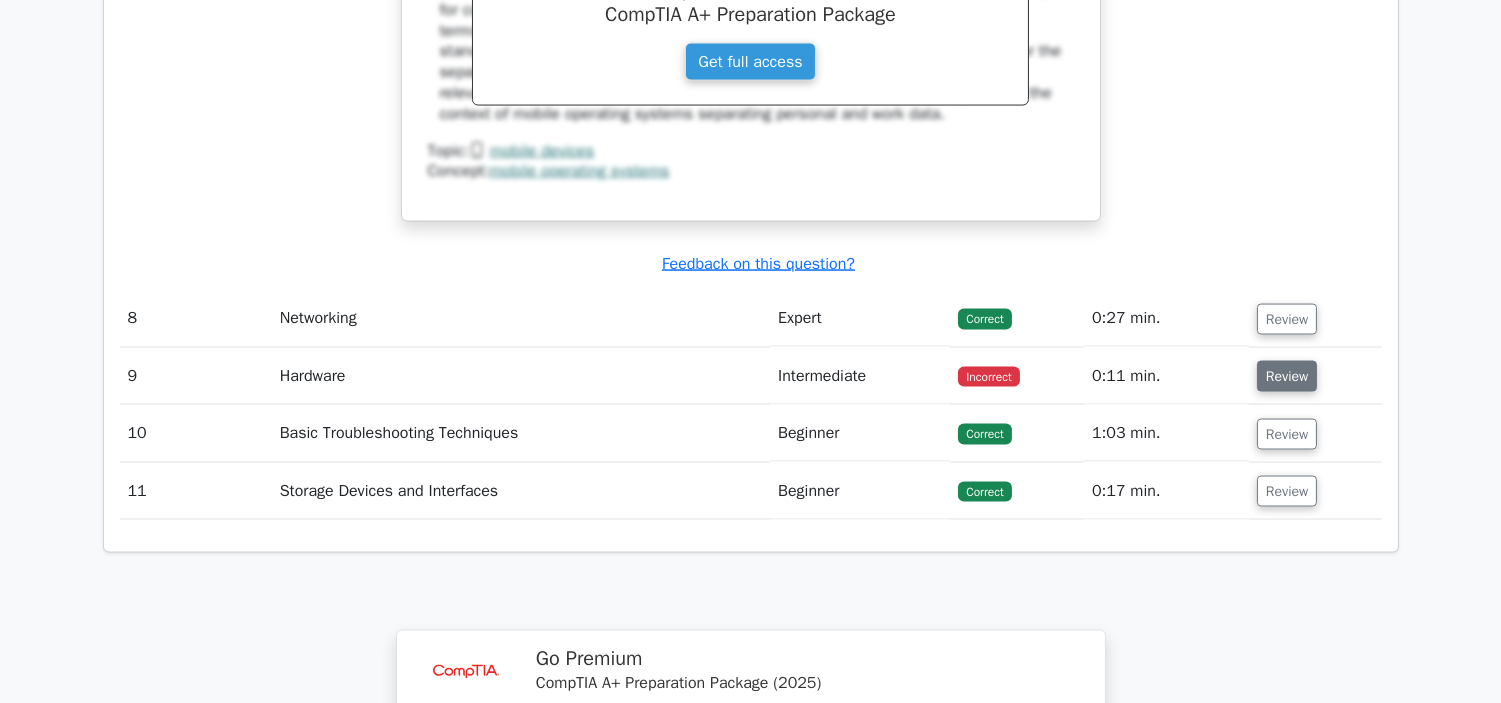 click on "Review" at bounding box center [1287, 376] 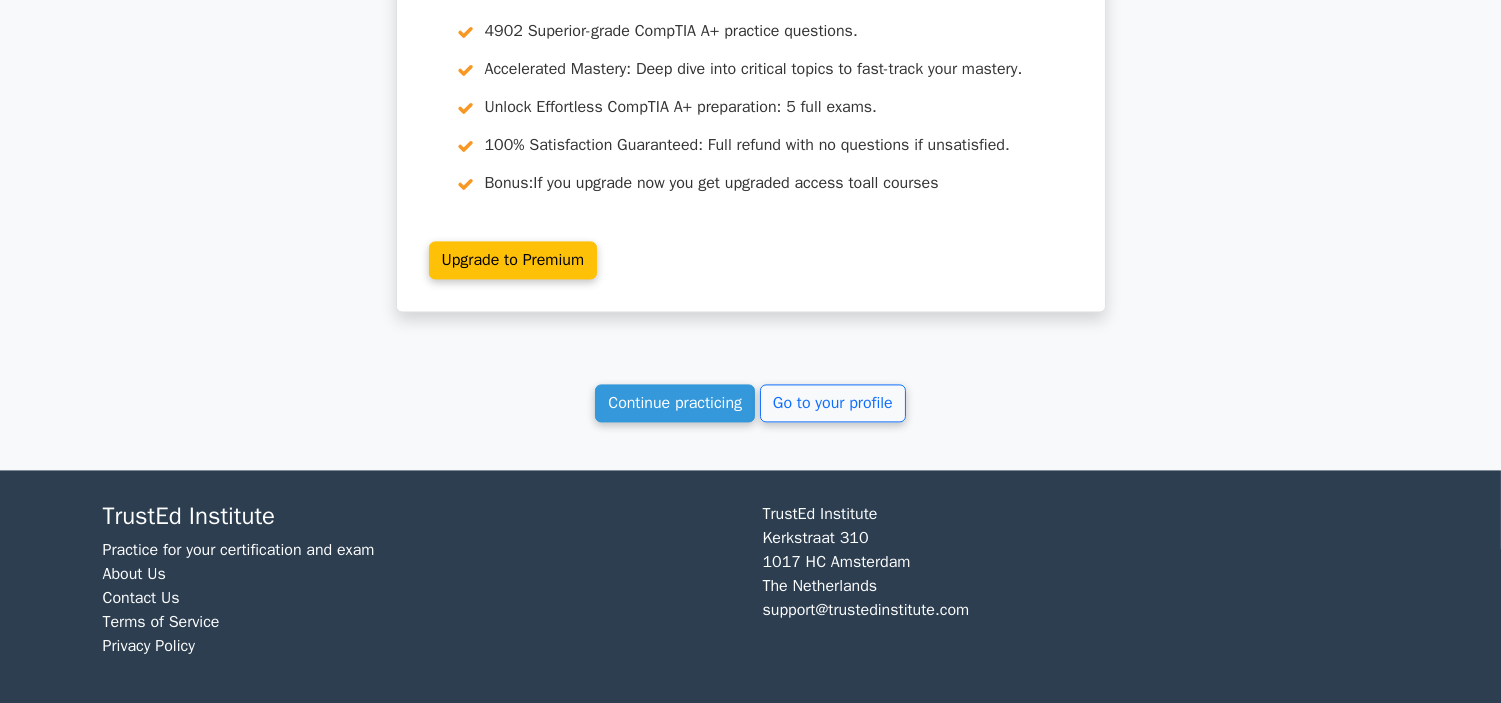scroll, scrollTop: 7587, scrollLeft: 0, axis: vertical 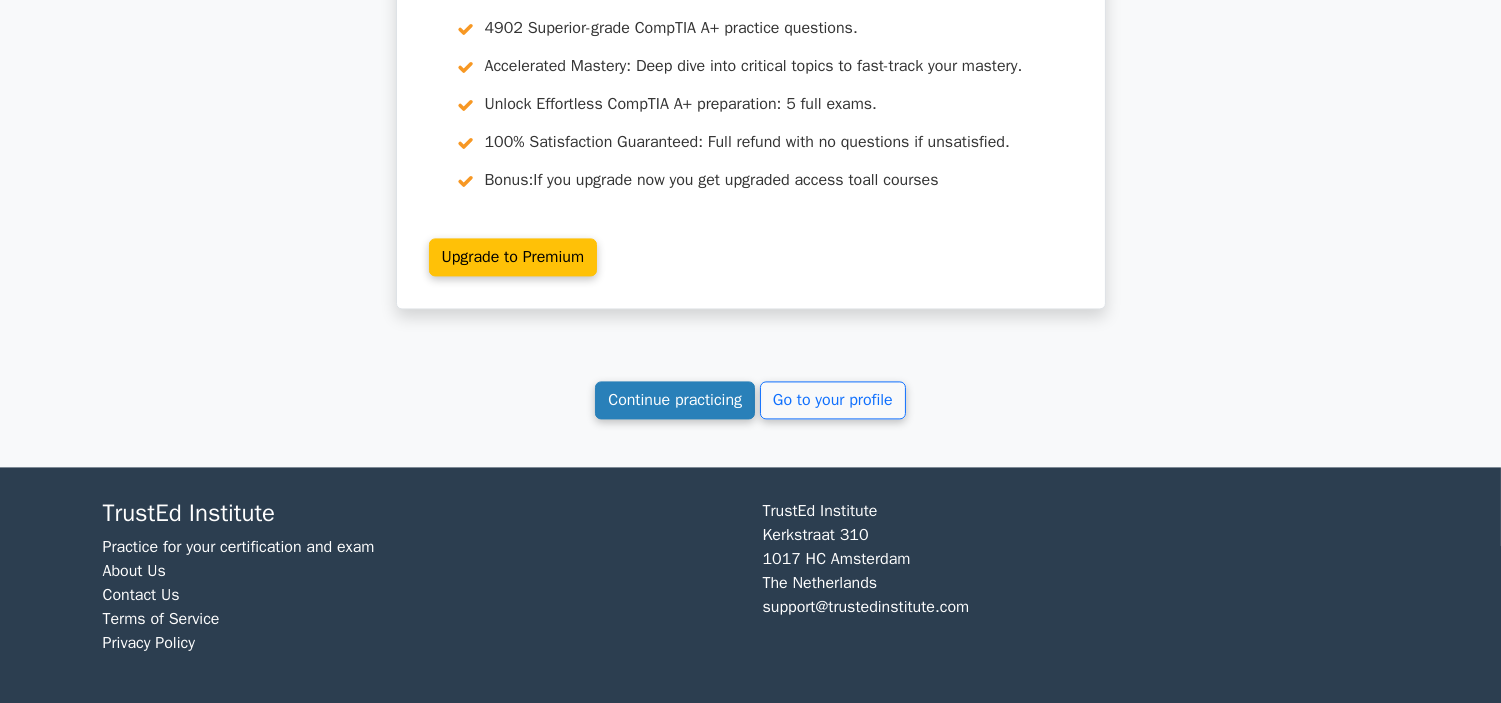 click on "Continue practicing" at bounding box center (675, 400) 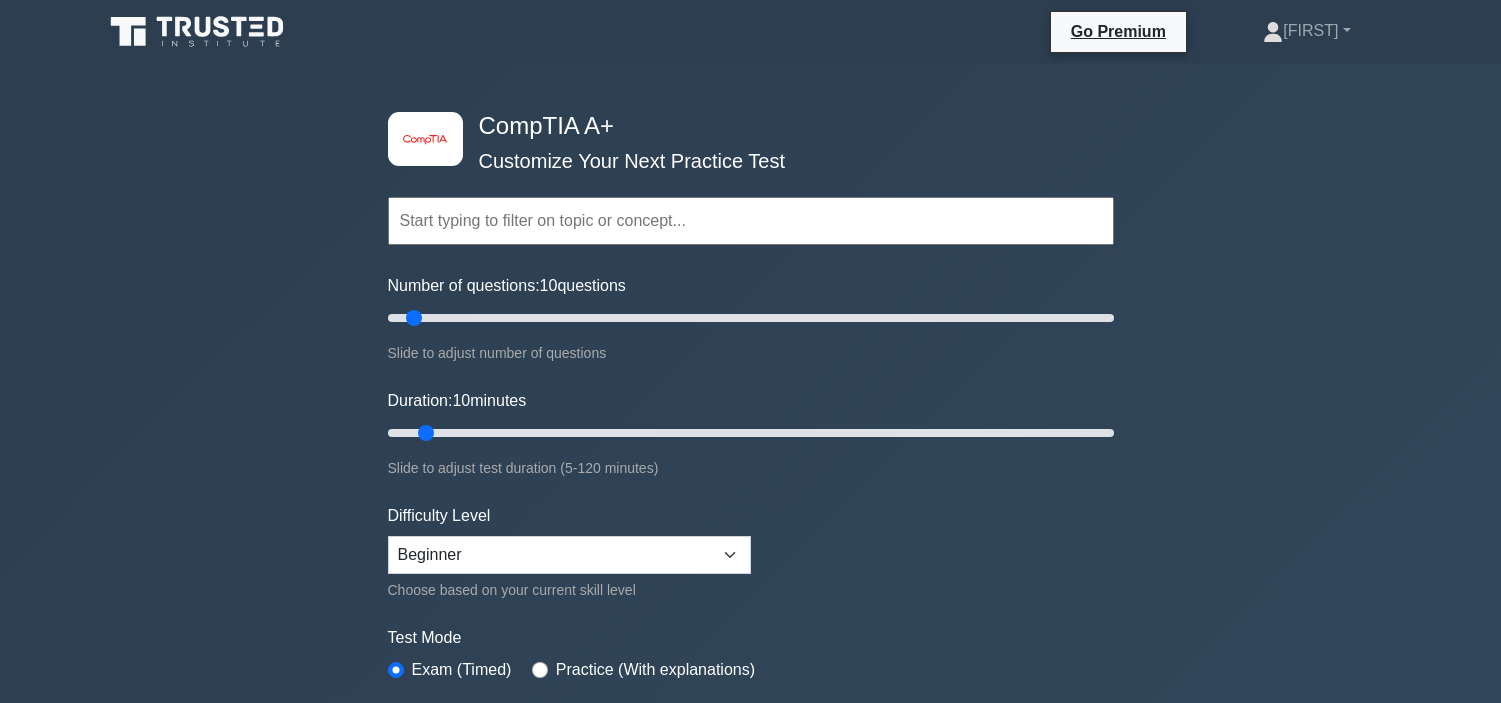 scroll, scrollTop: 0, scrollLeft: 0, axis: both 